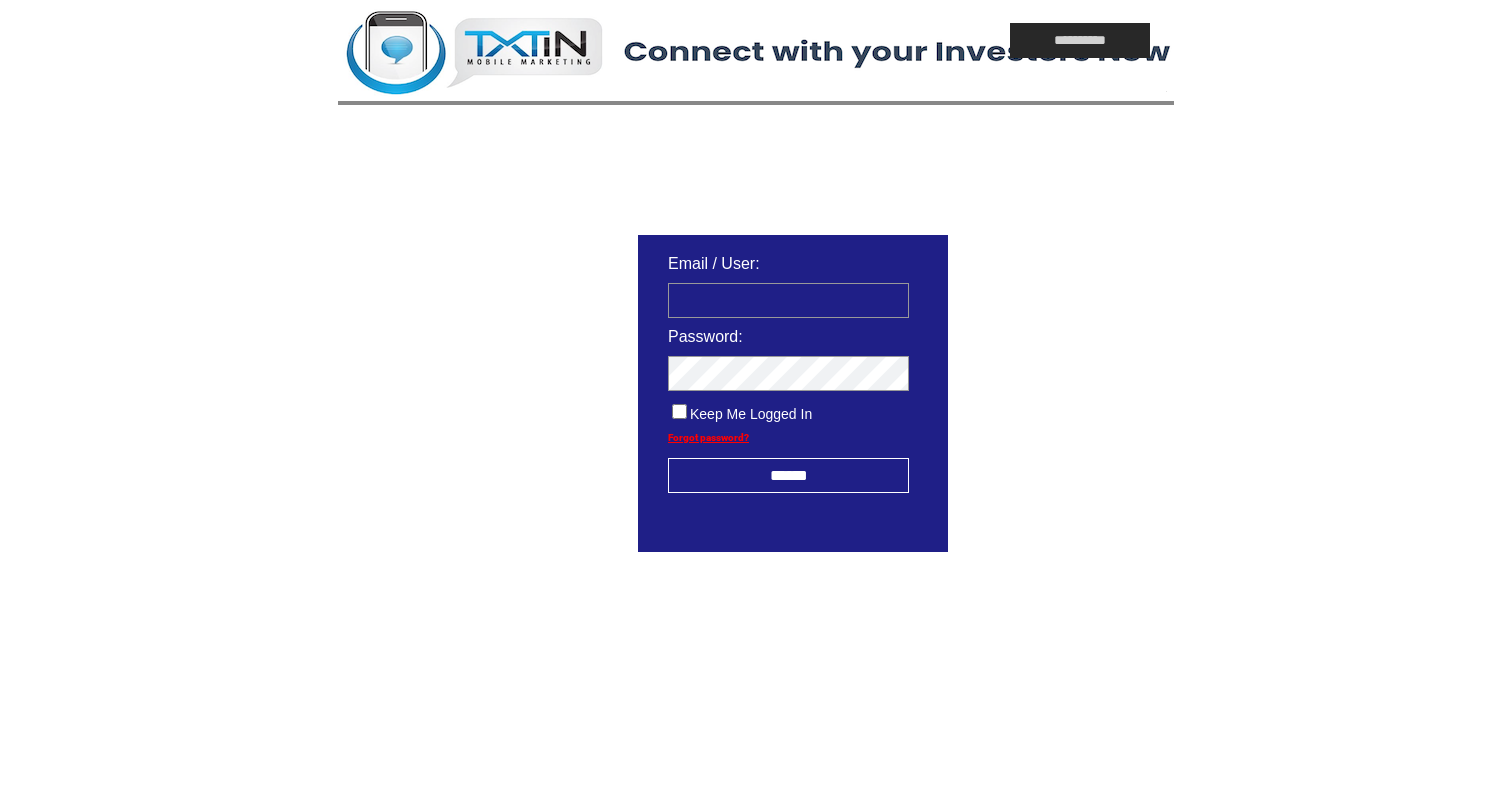 scroll, scrollTop: 0, scrollLeft: 0, axis: both 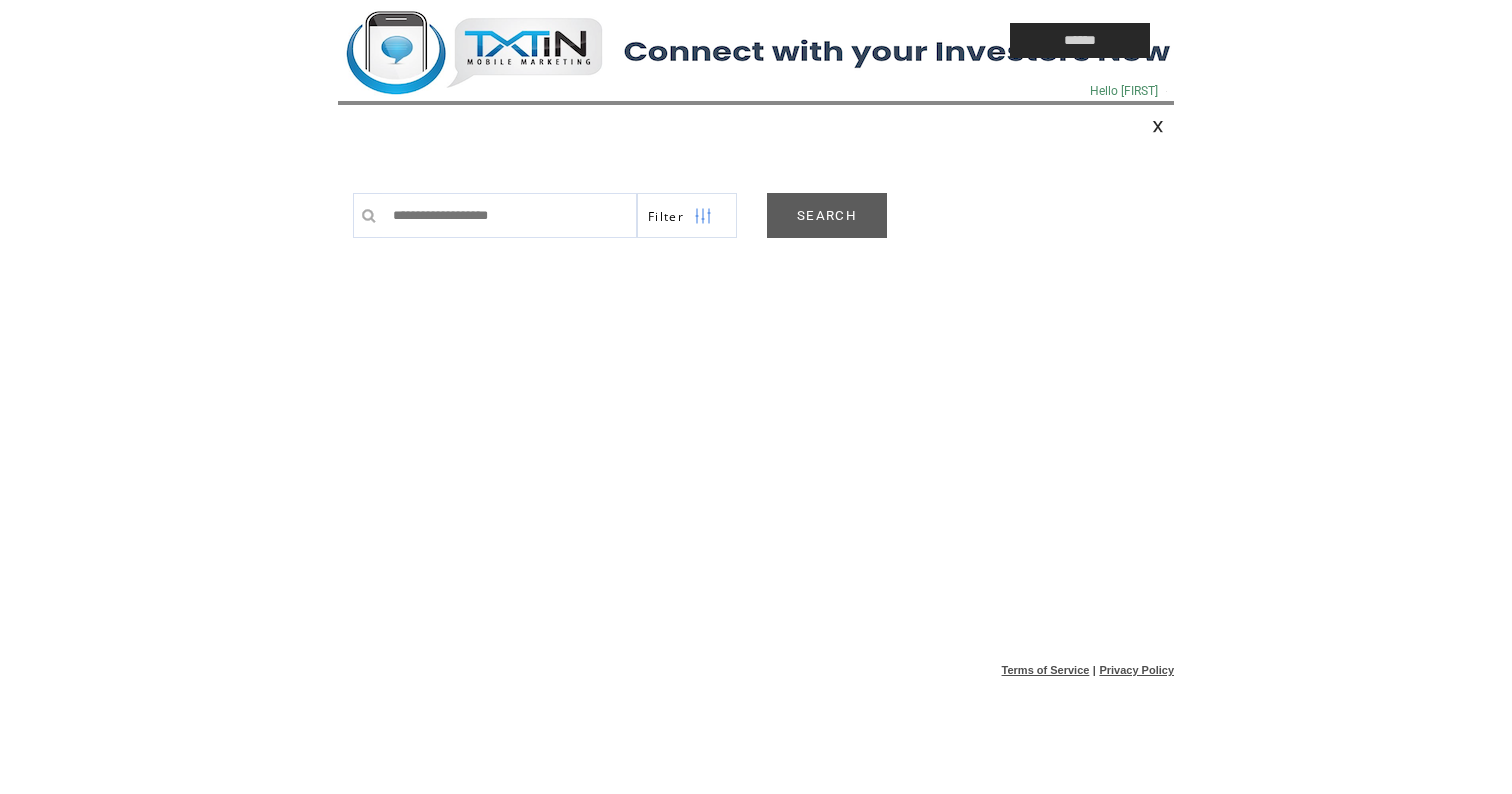 click on "SEARCH" at bounding box center [827, 215] 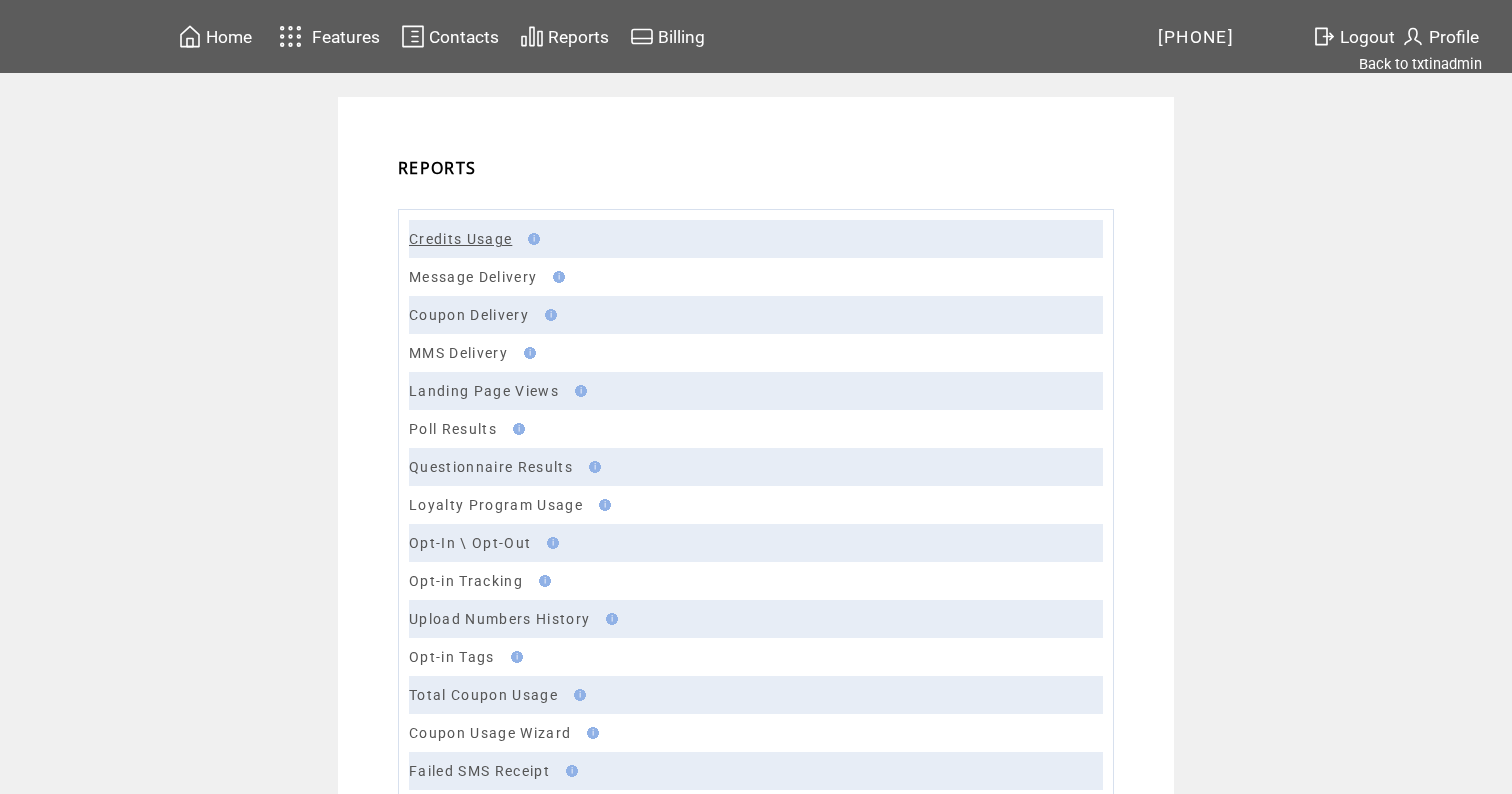 scroll, scrollTop: 0, scrollLeft: 0, axis: both 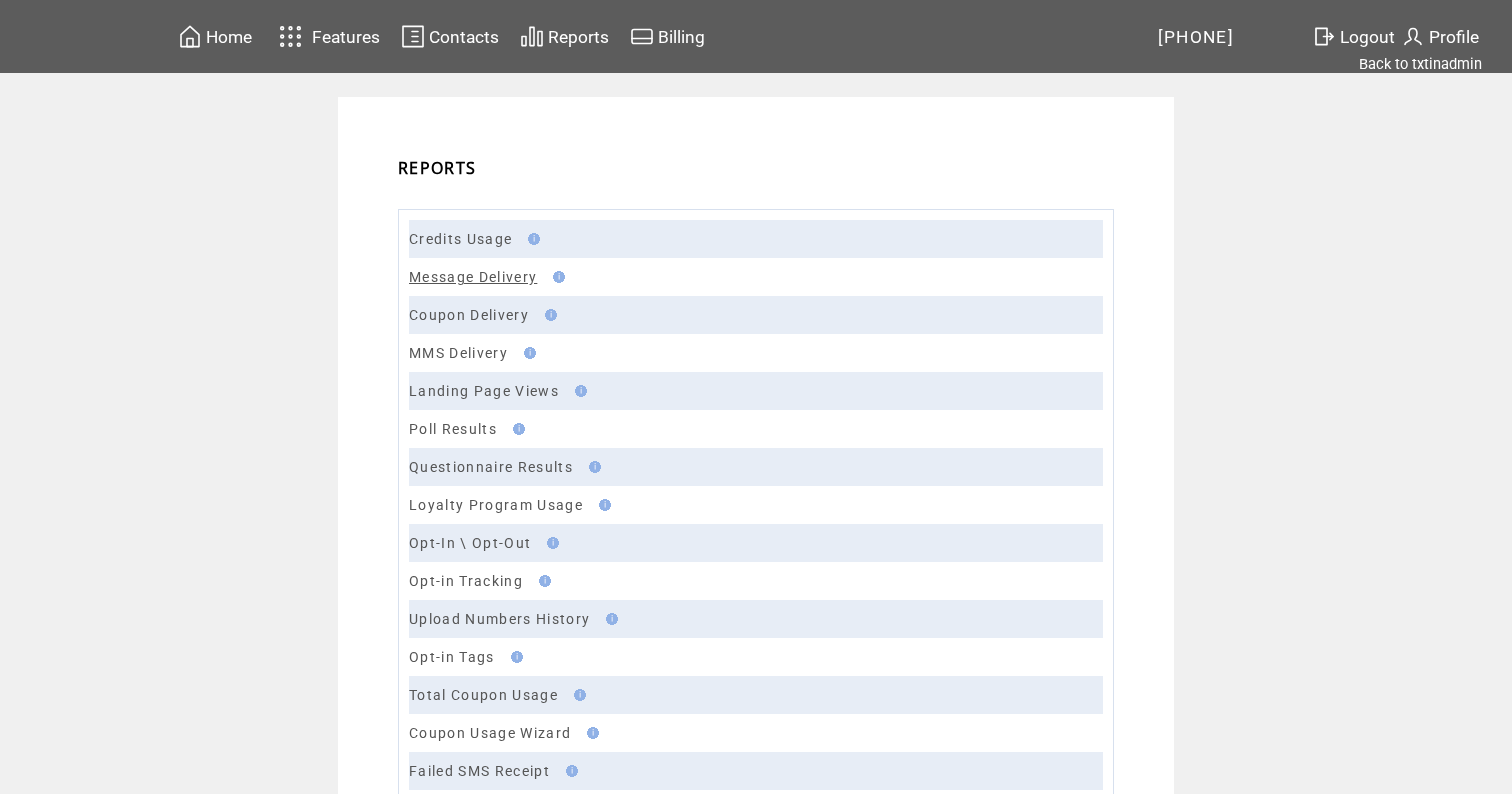 click on "Message Delivery" at bounding box center [473, 277] 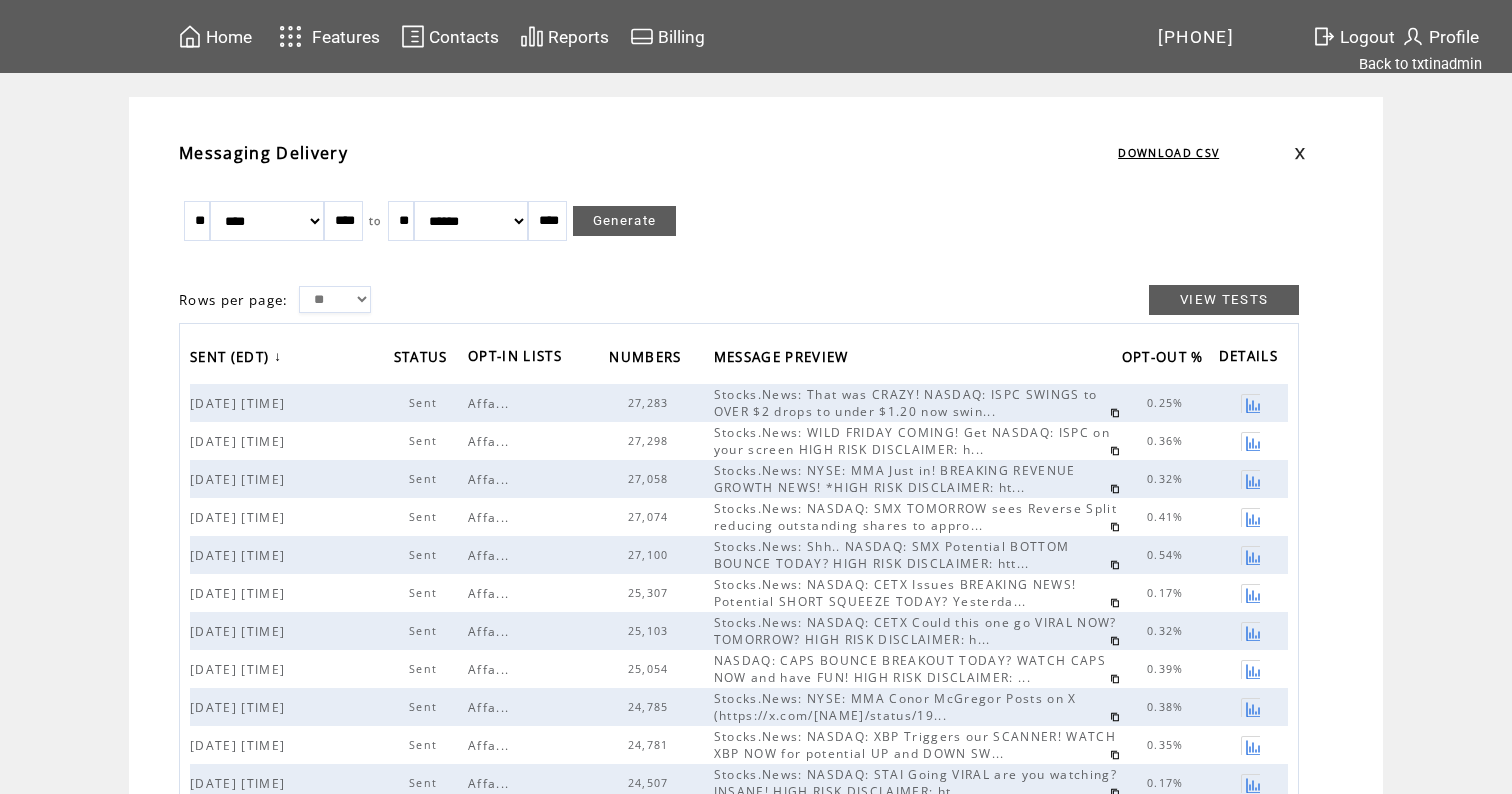 scroll, scrollTop: 0, scrollLeft: 0, axis: both 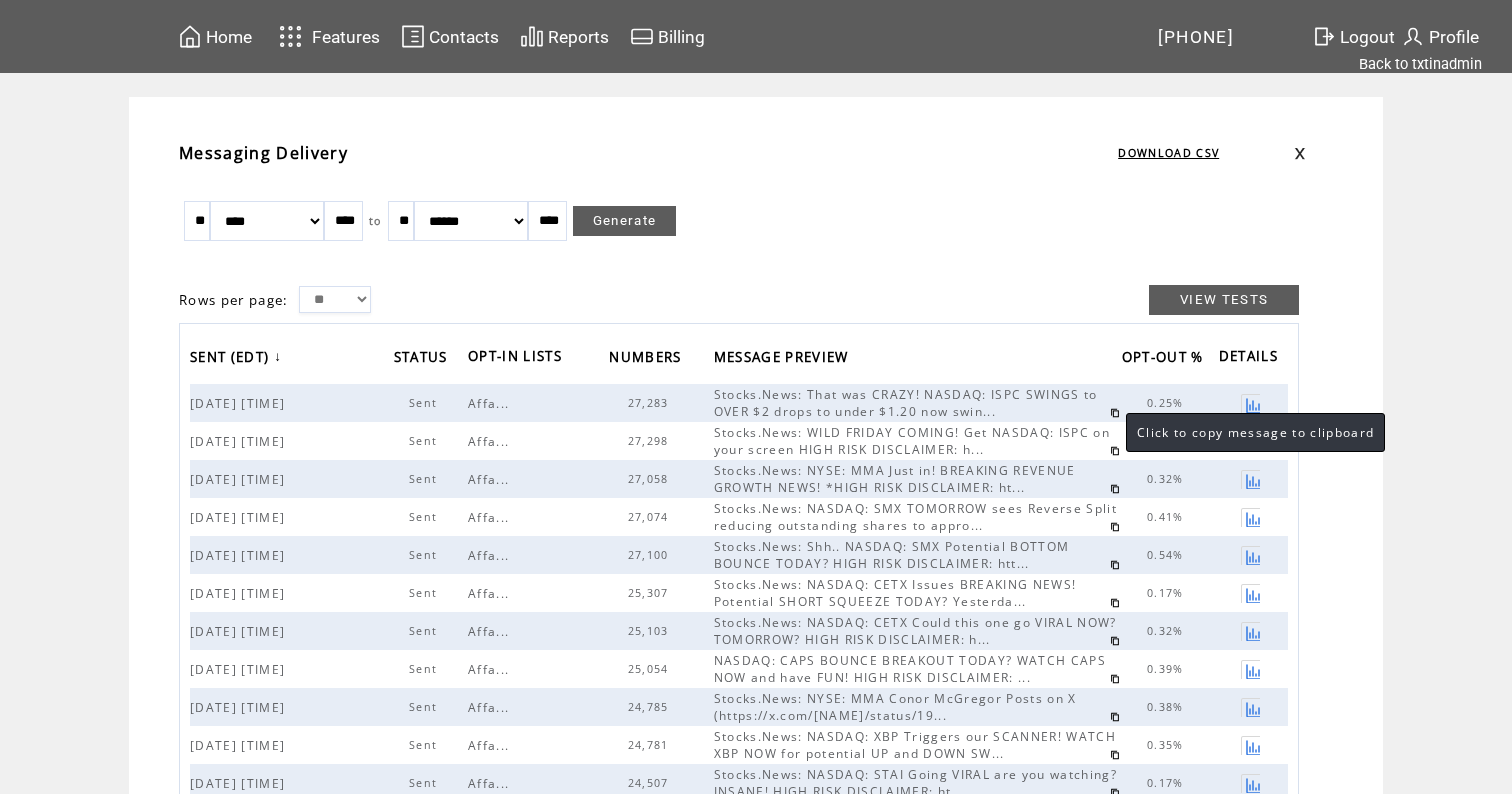 click at bounding box center [1115, 413] 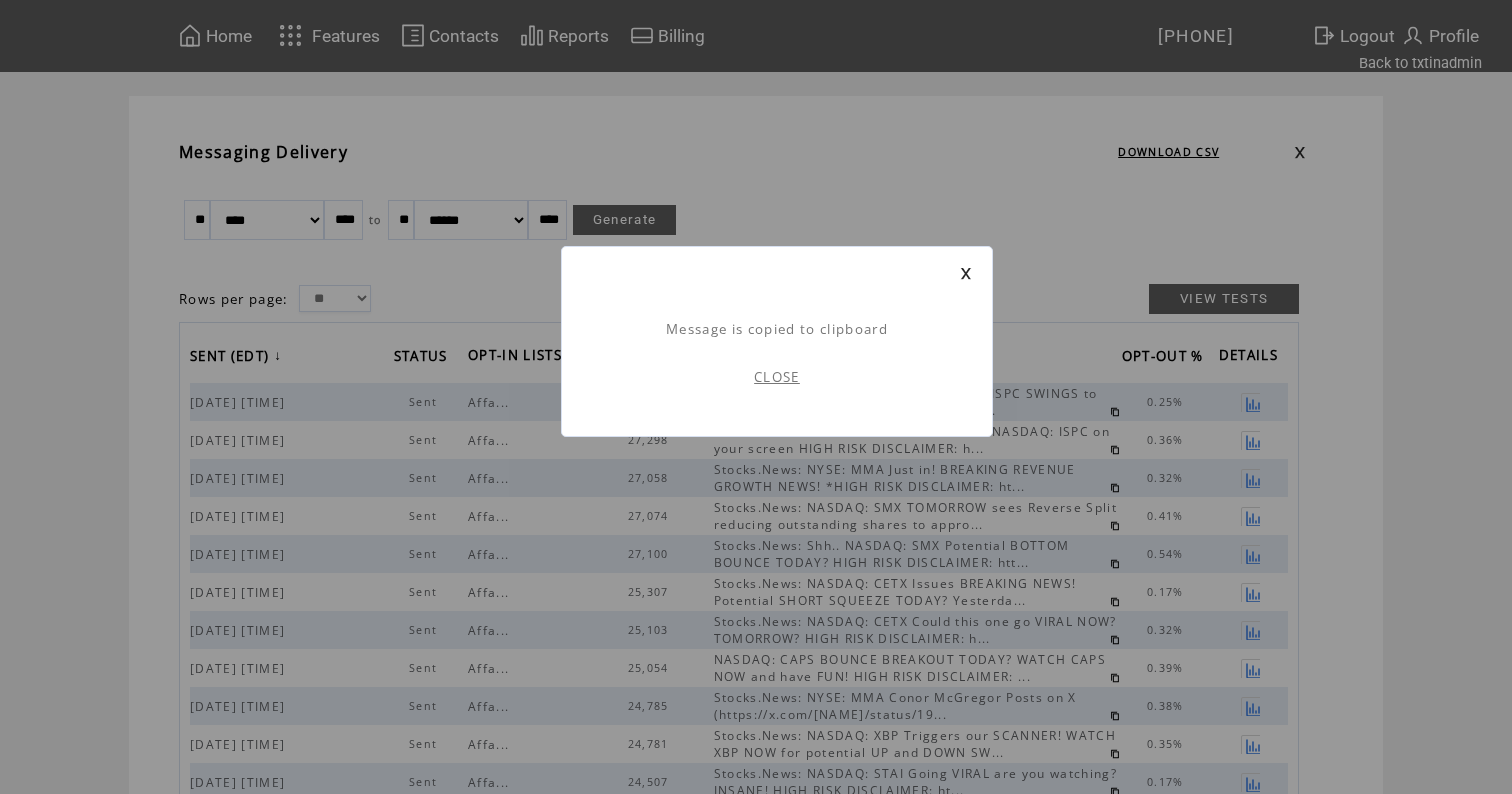click on "CLOSE" at bounding box center (777, 377) 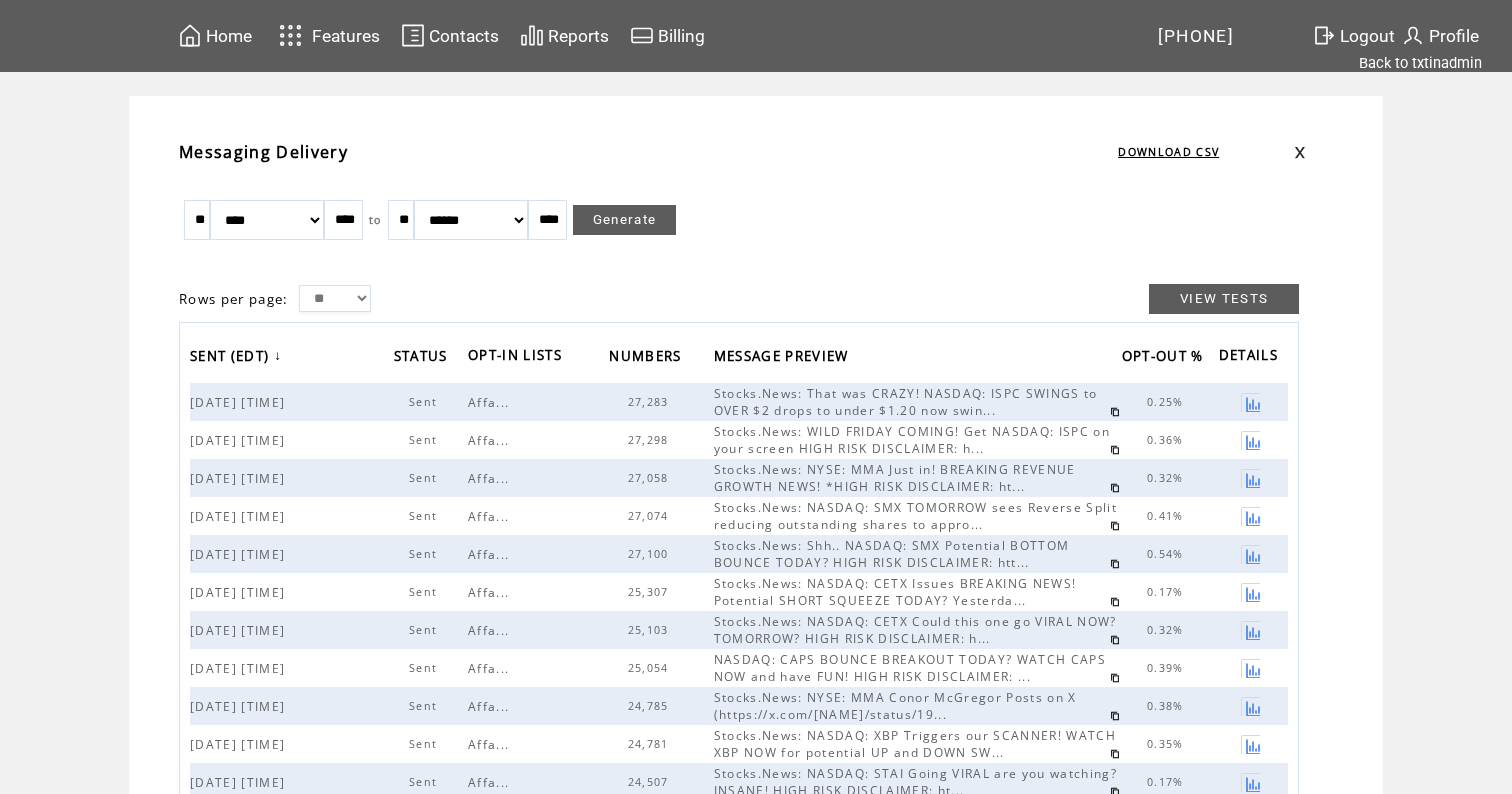 scroll, scrollTop: 0, scrollLeft: 0, axis: both 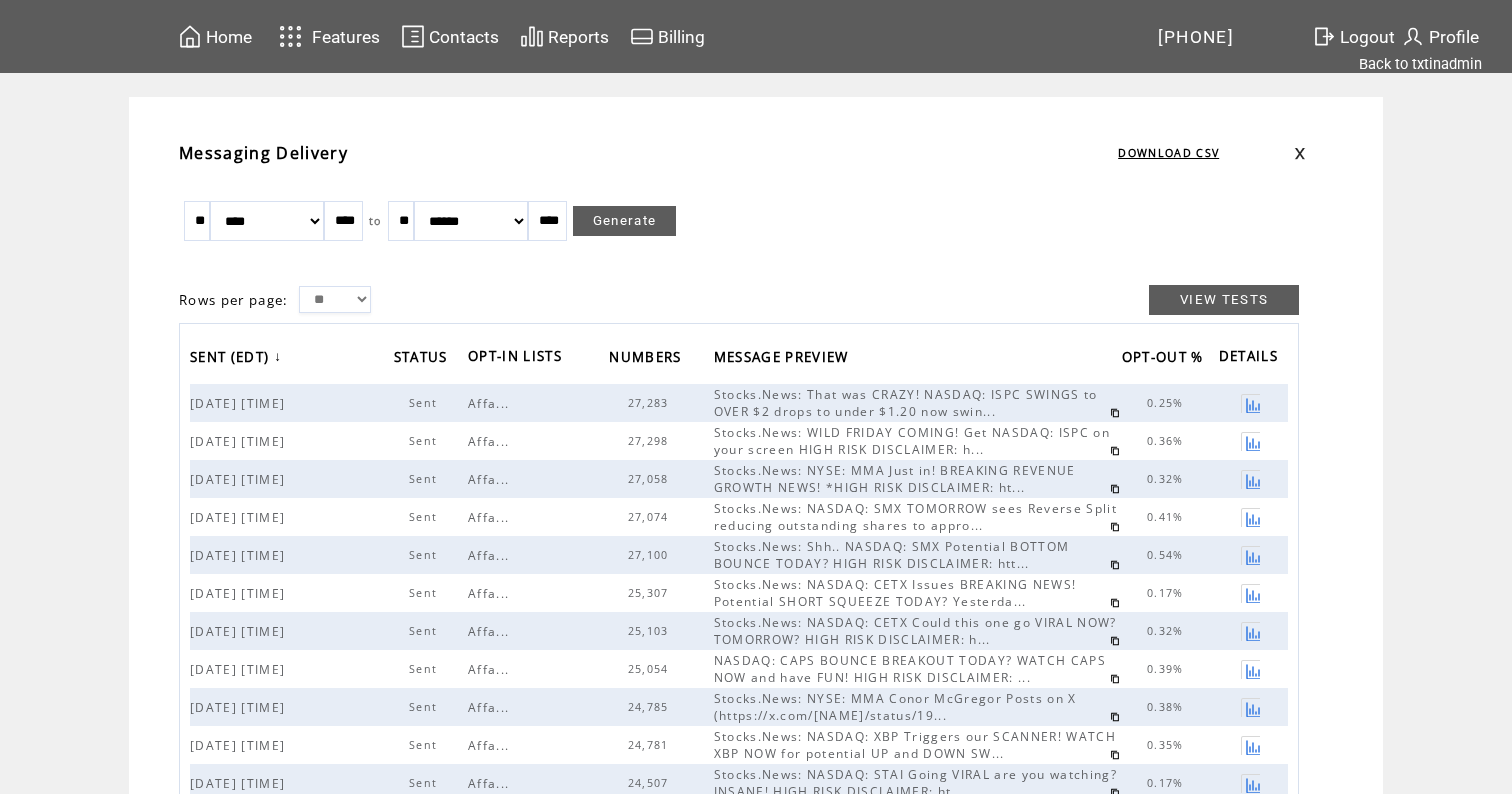 click on "Home" at bounding box center [229, 37] 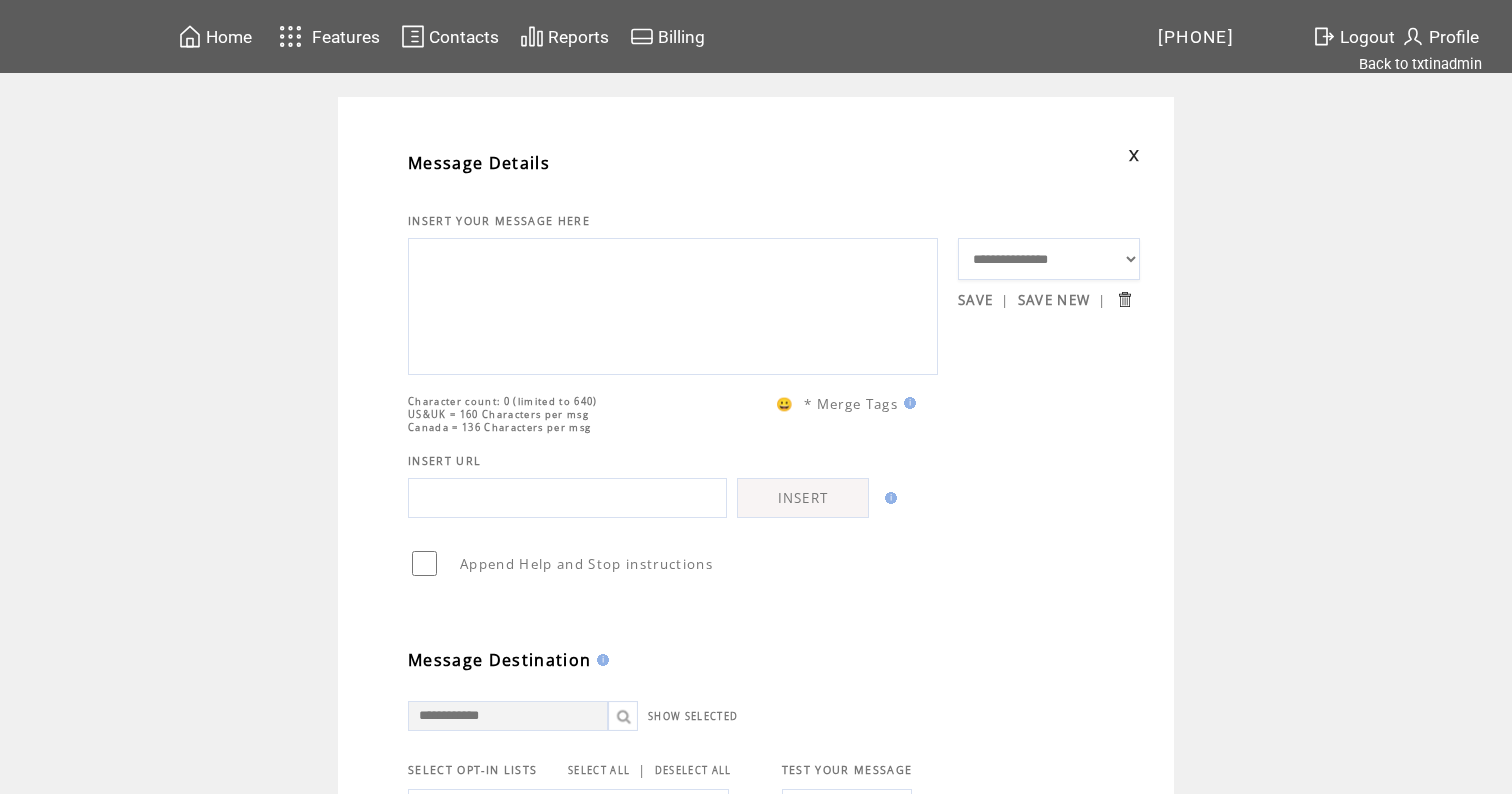 scroll, scrollTop: 0, scrollLeft: 0, axis: both 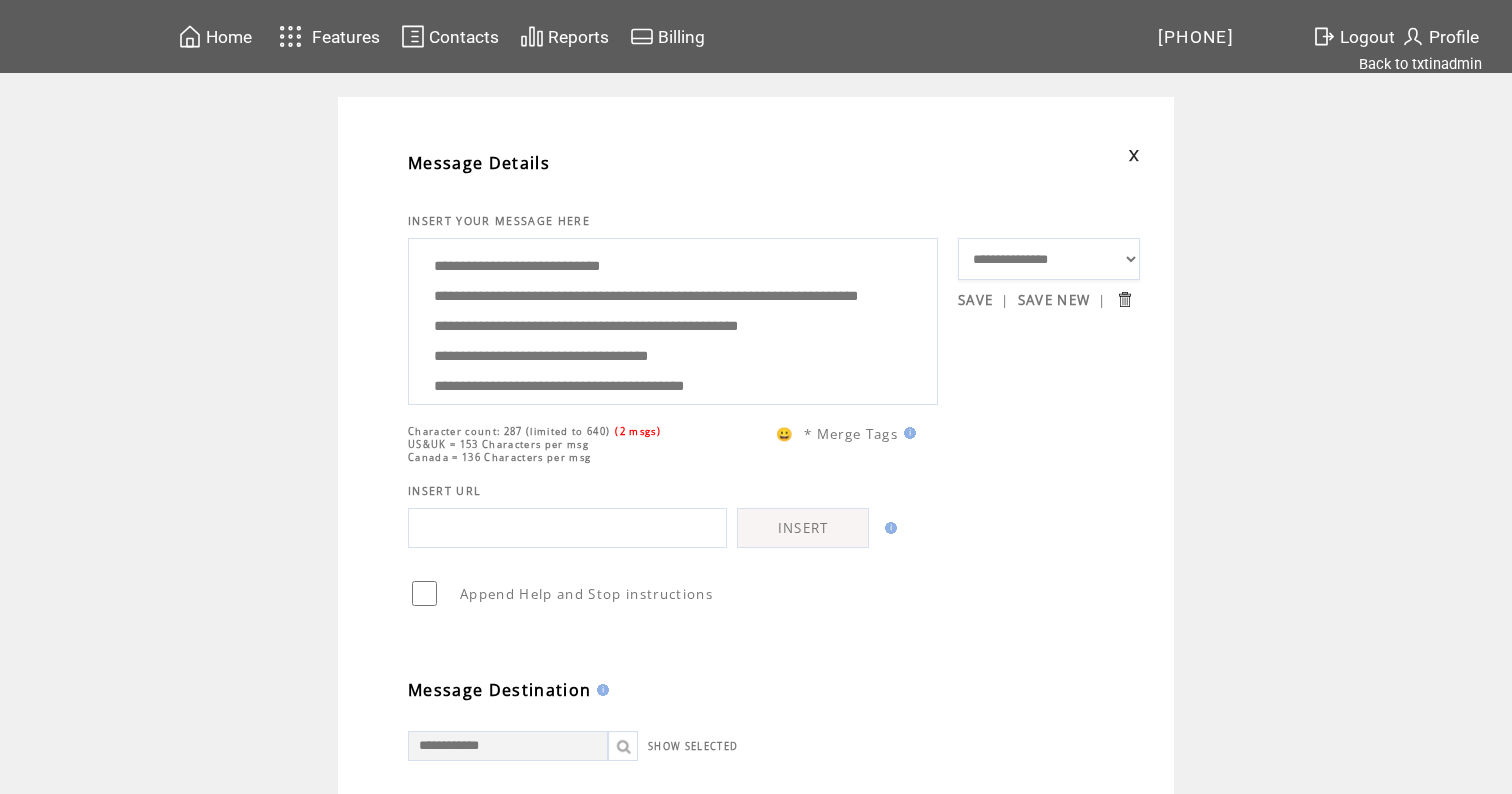 drag, startPoint x: 783, startPoint y: 330, endPoint x: 550, endPoint y: 277, distance: 238.95187 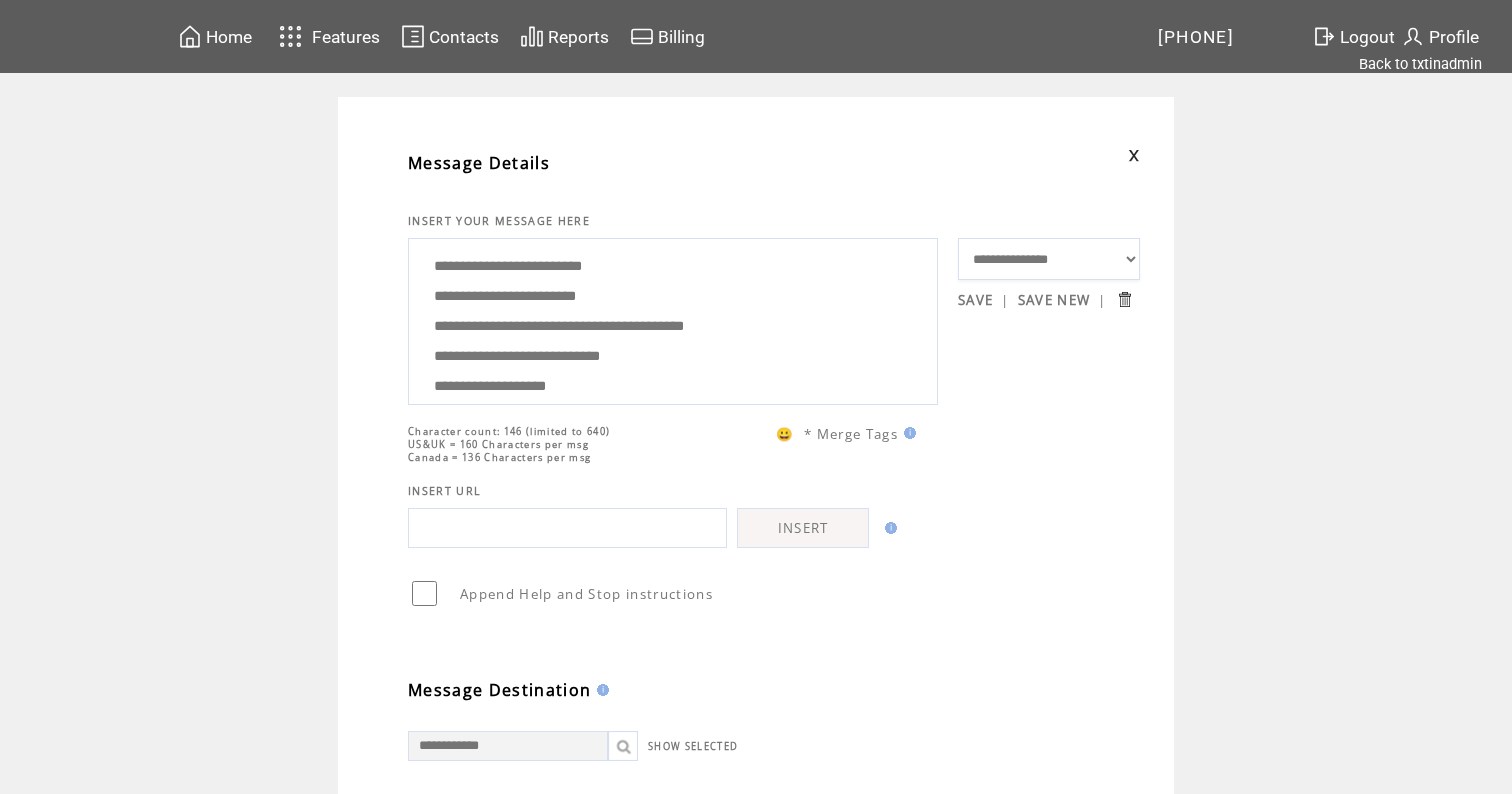 click on "**********" at bounding box center [673, 319] 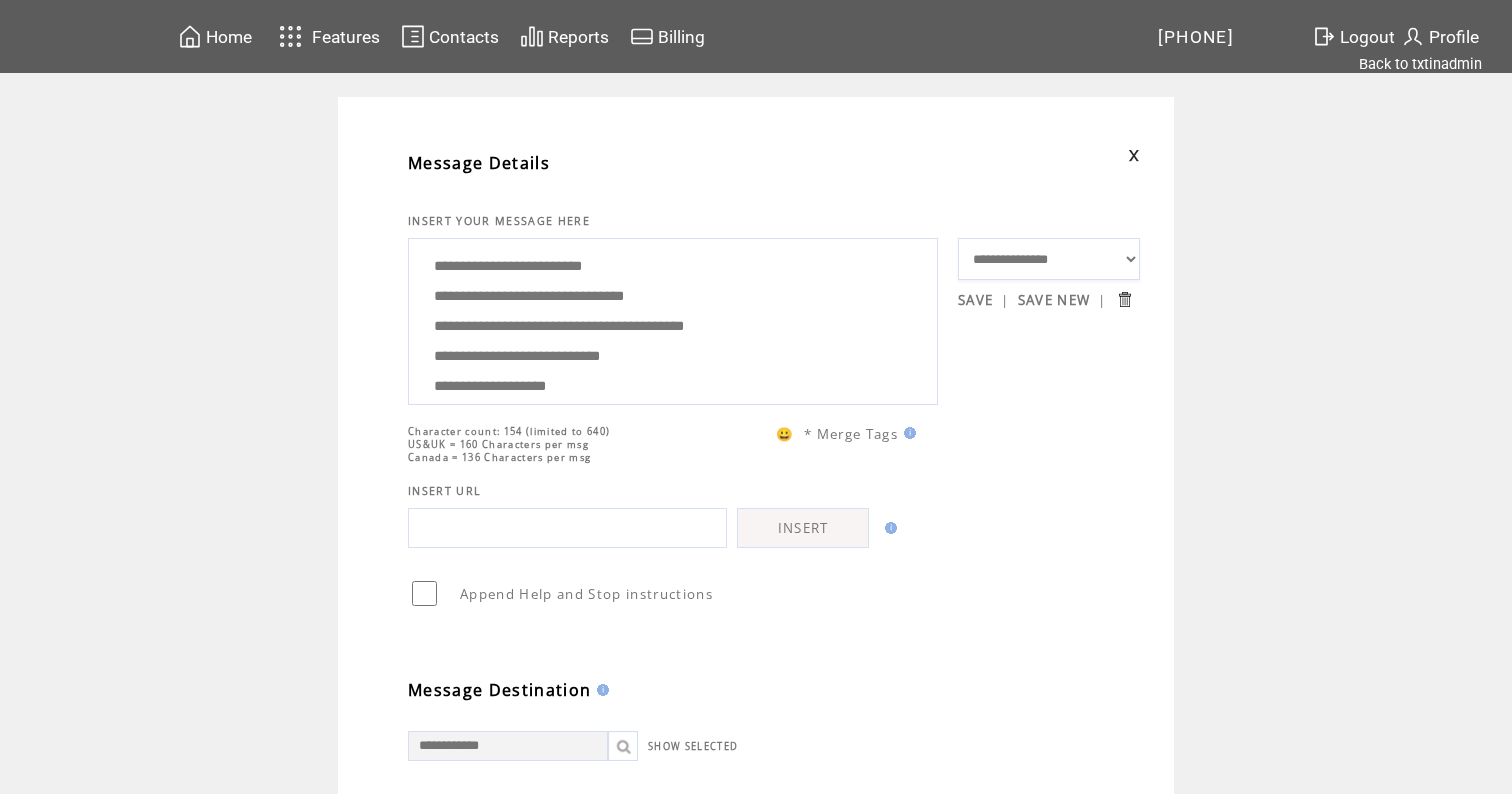 click on "**********" at bounding box center [673, 319] 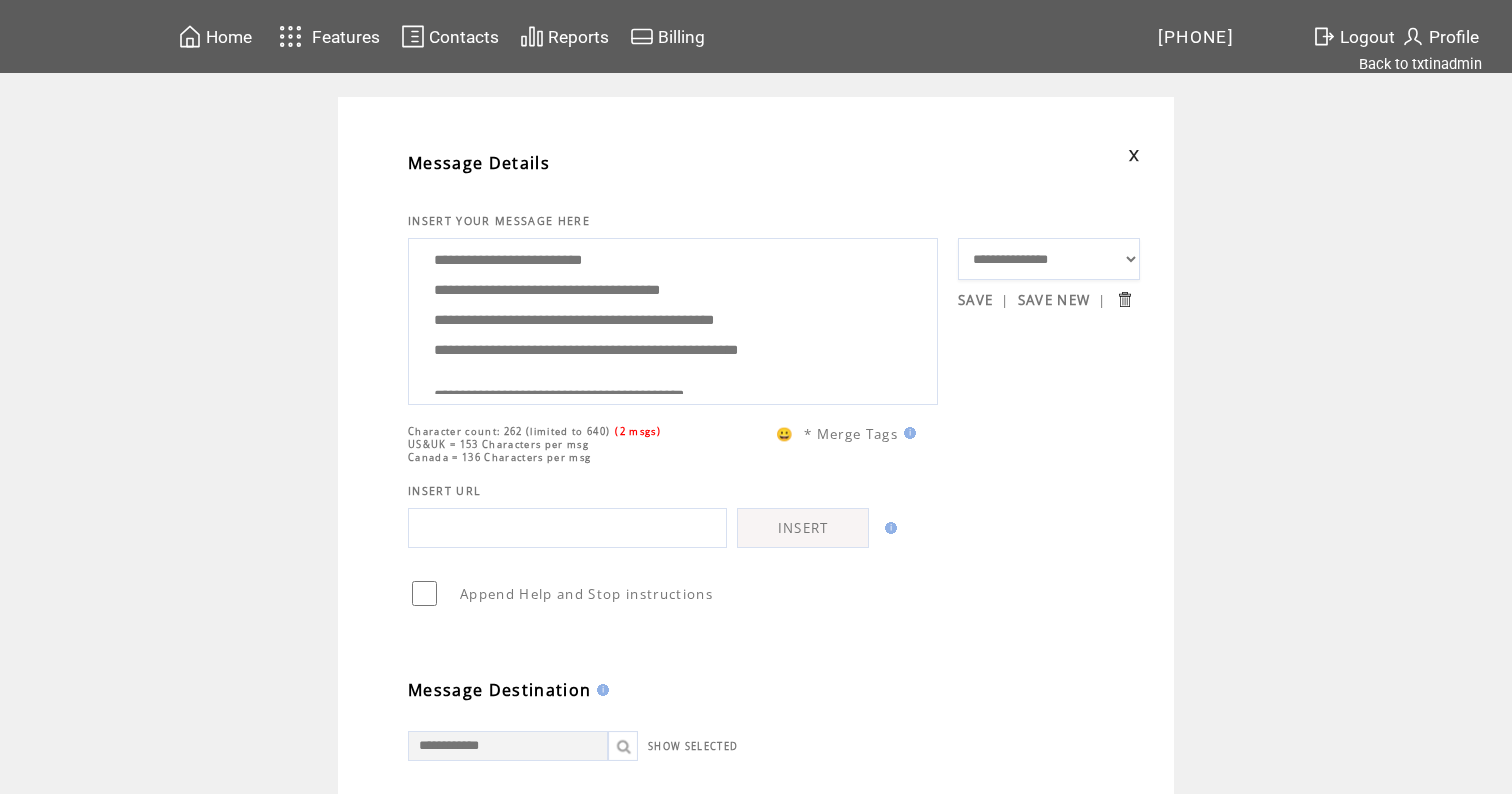 scroll, scrollTop: 46, scrollLeft: 0, axis: vertical 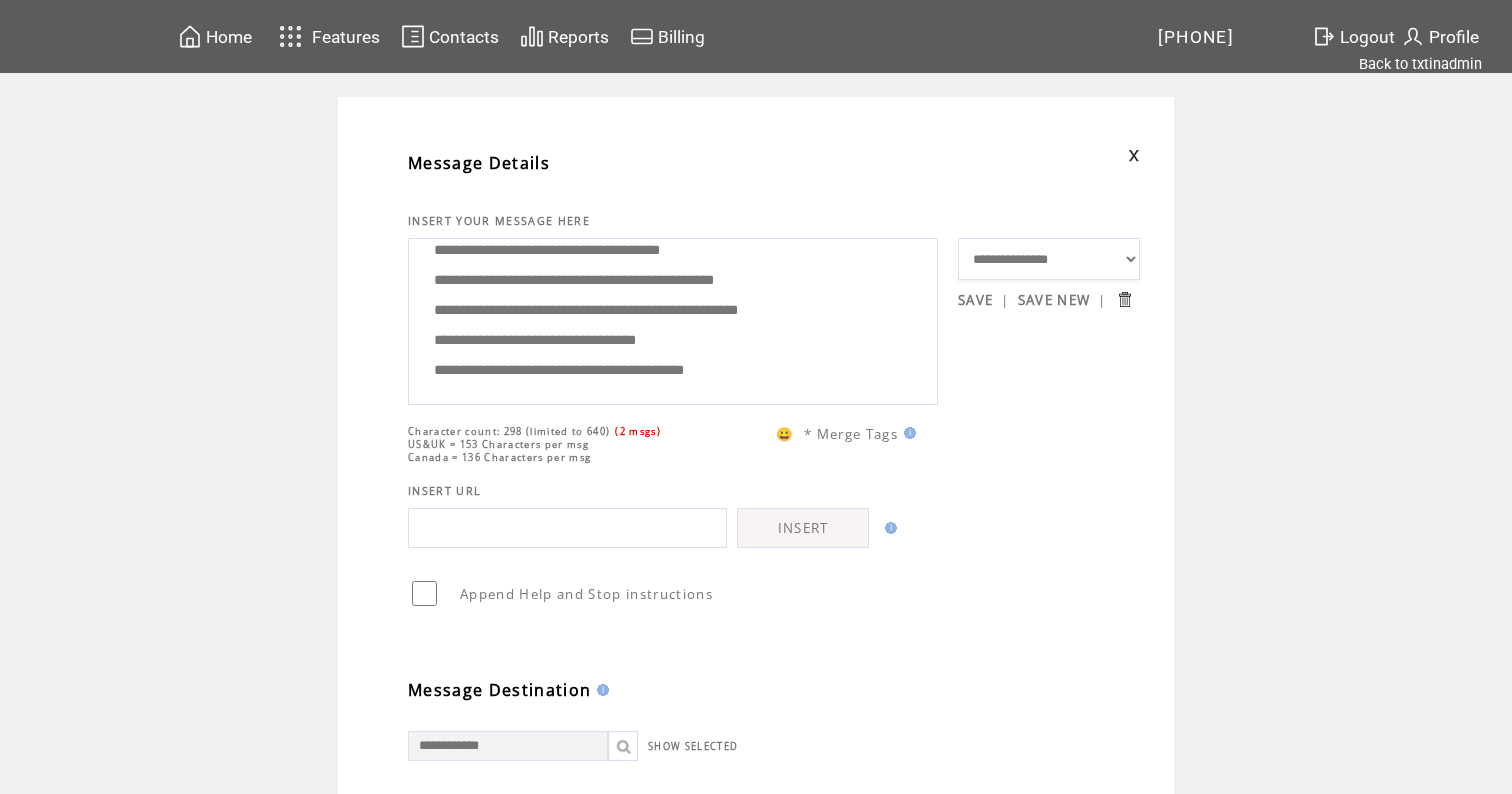 click on "**********" at bounding box center (673, 319) 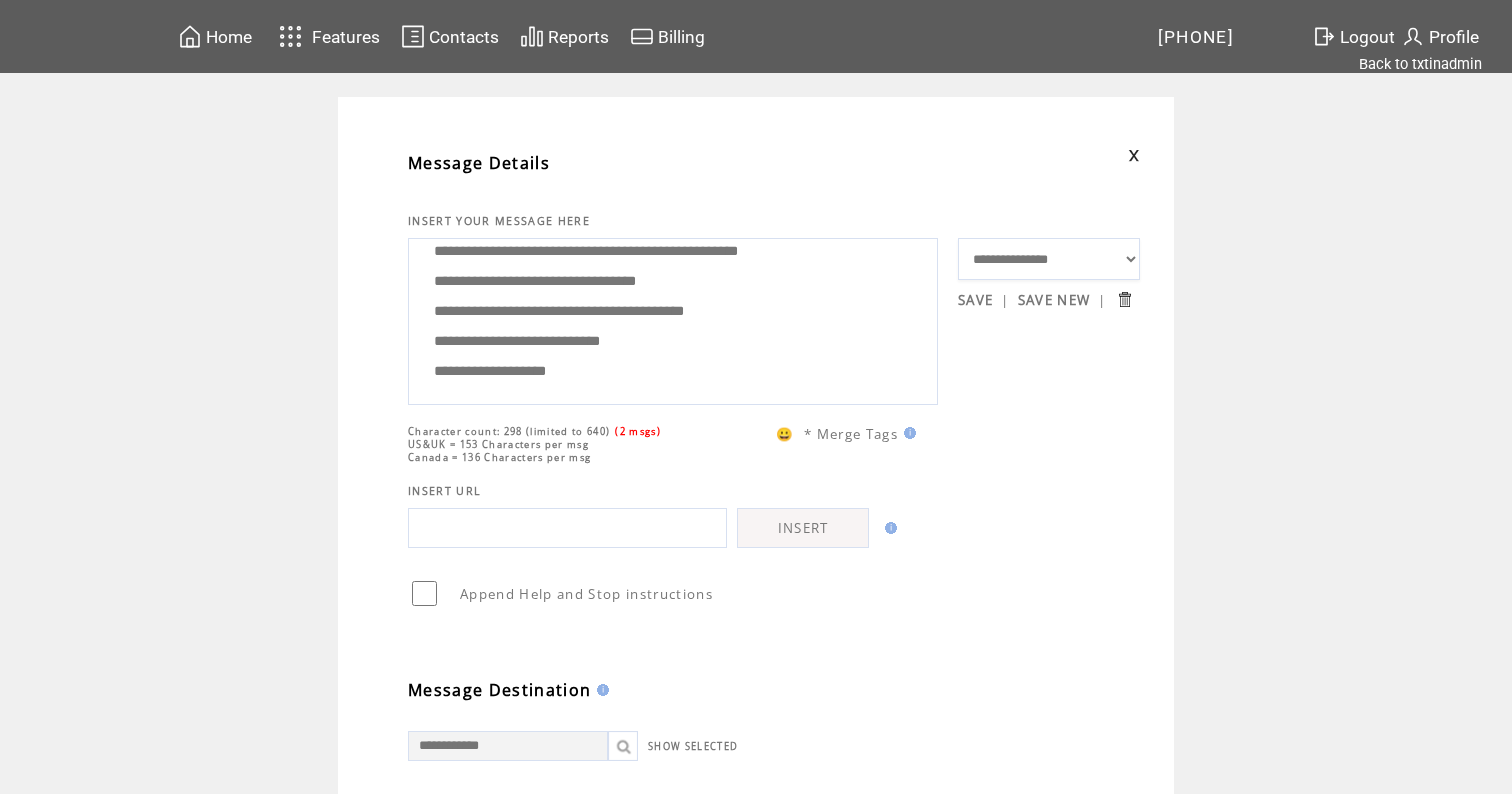 scroll, scrollTop: 180, scrollLeft: 0, axis: vertical 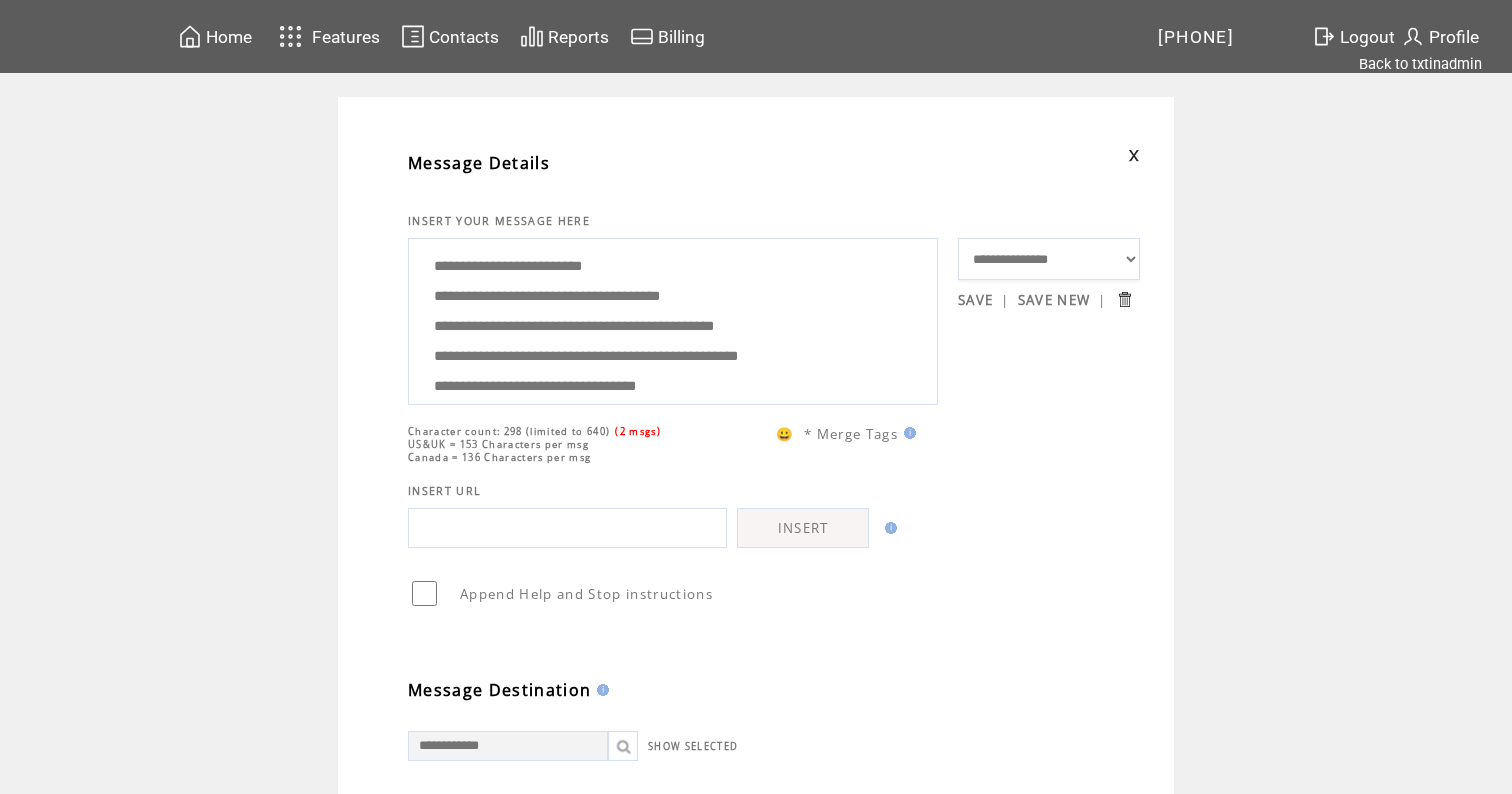 drag, startPoint x: 614, startPoint y: 378, endPoint x: 587, endPoint y: 165, distance: 214.70445 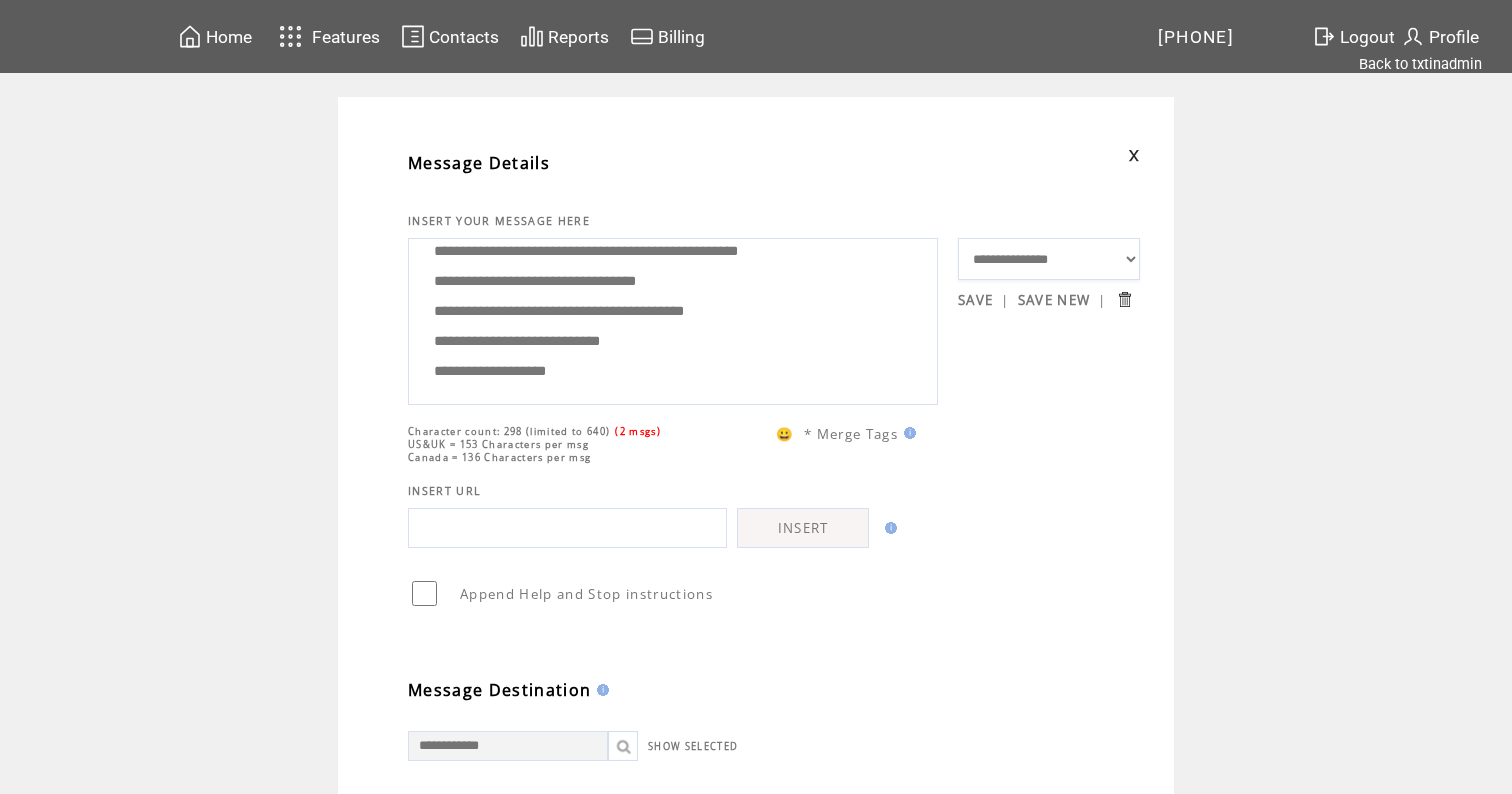 scroll, scrollTop: 180, scrollLeft: 0, axis: vertical 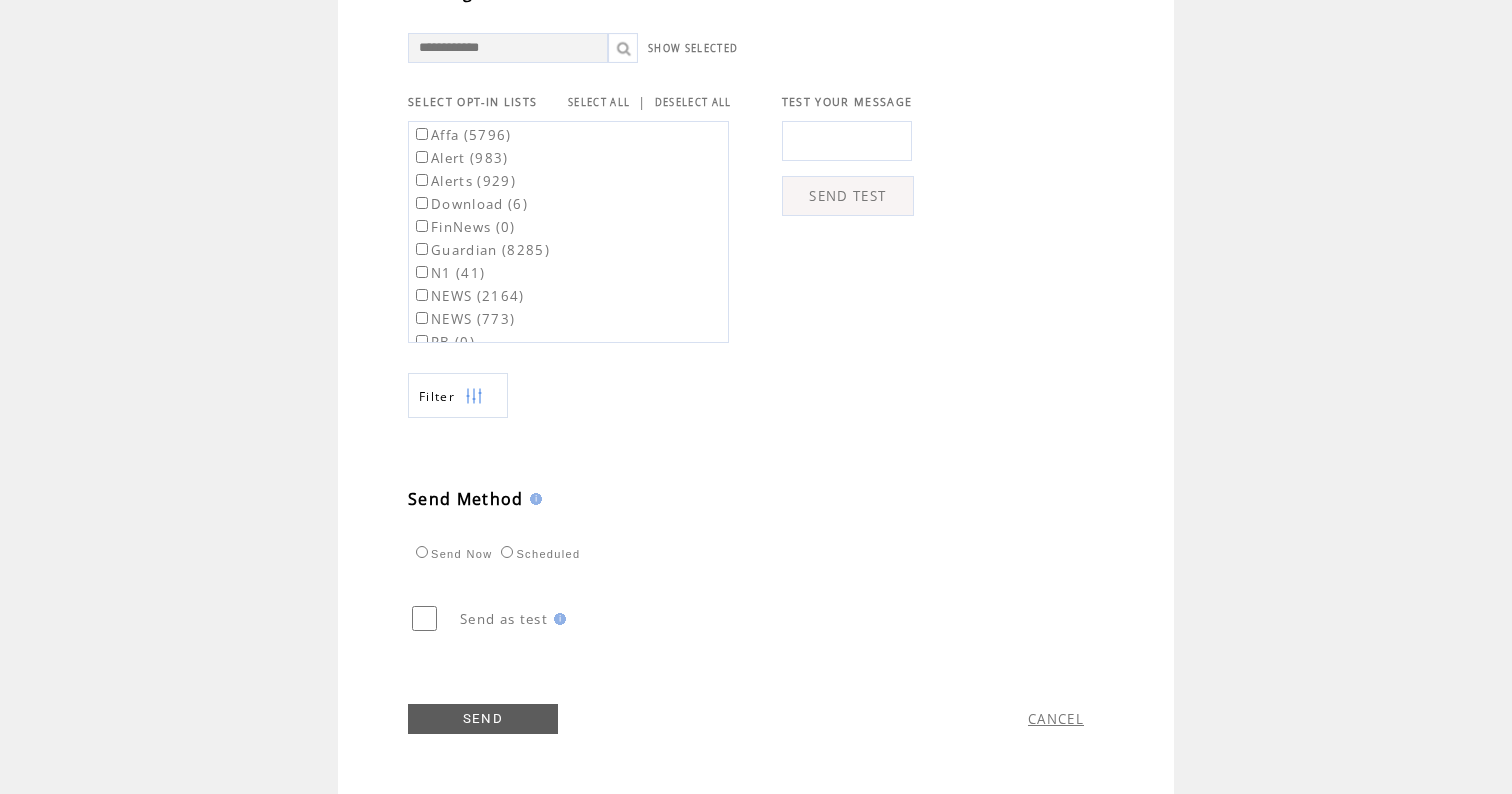 click on "Affa (5796)" at bounding box center (462, 135) 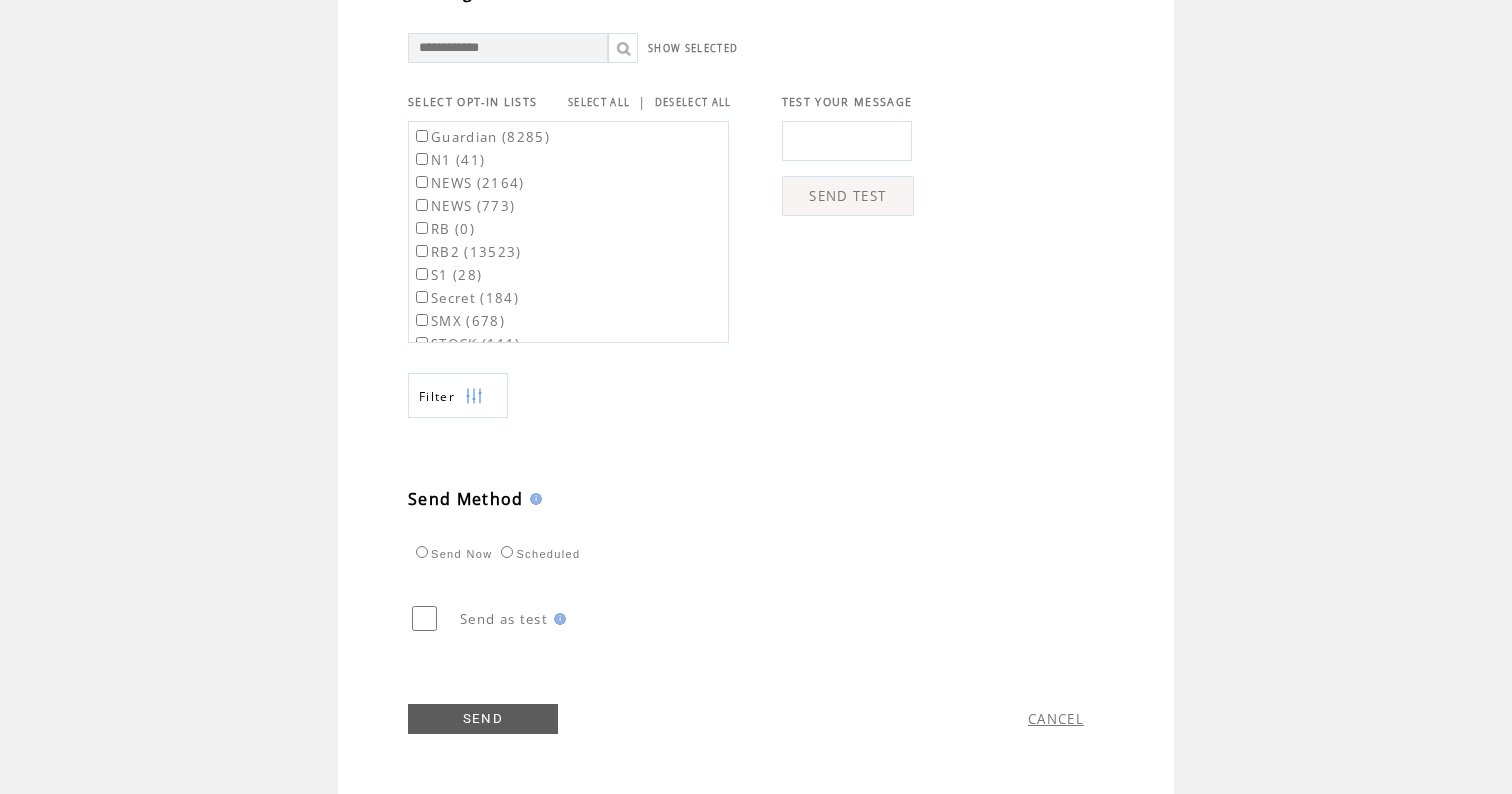 scroll, scrollTop: 114, scrollLeft: 0, axis: vertical 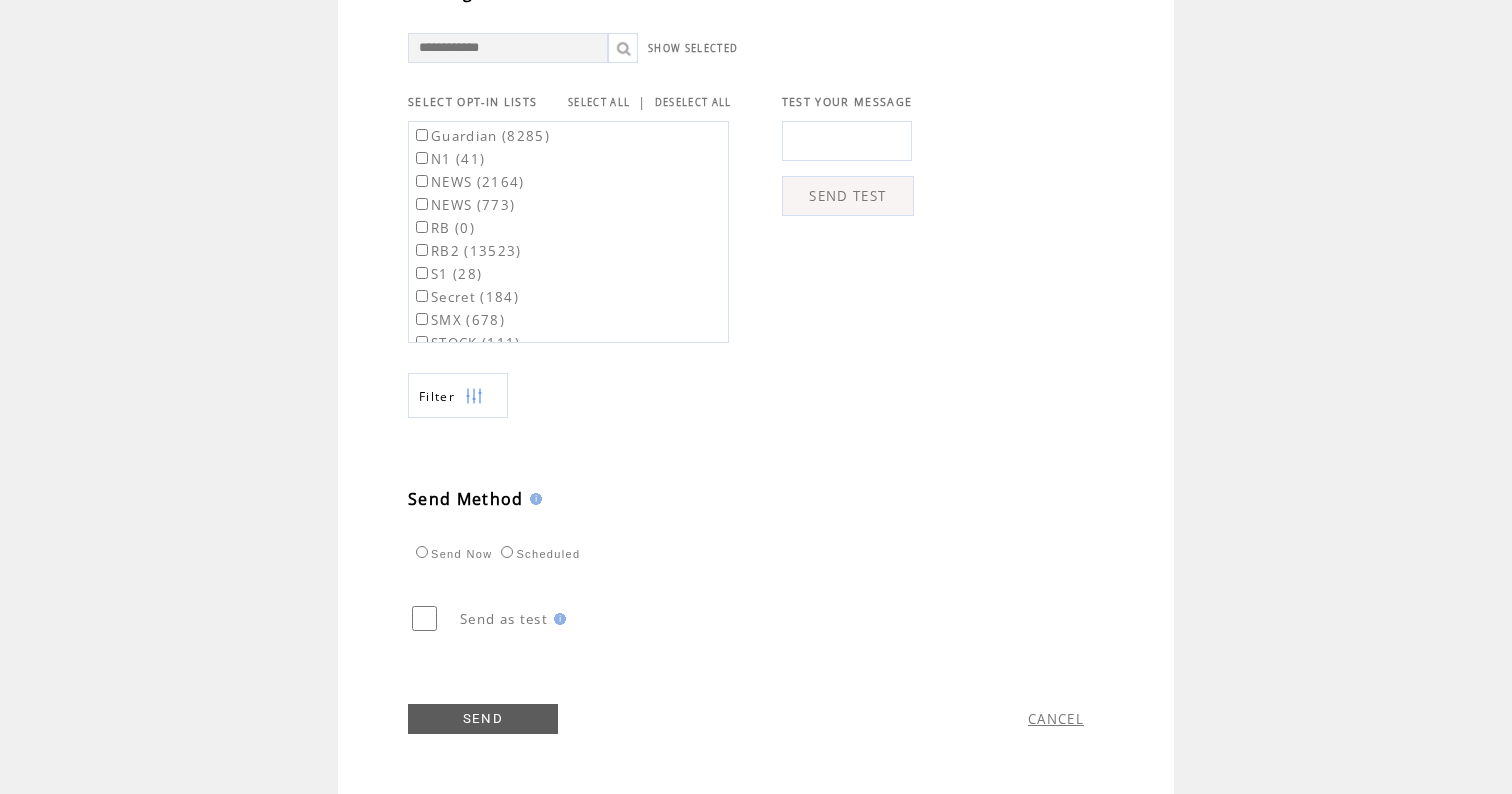 click on "RB2 (13523)" at bounding box center [467, 251] 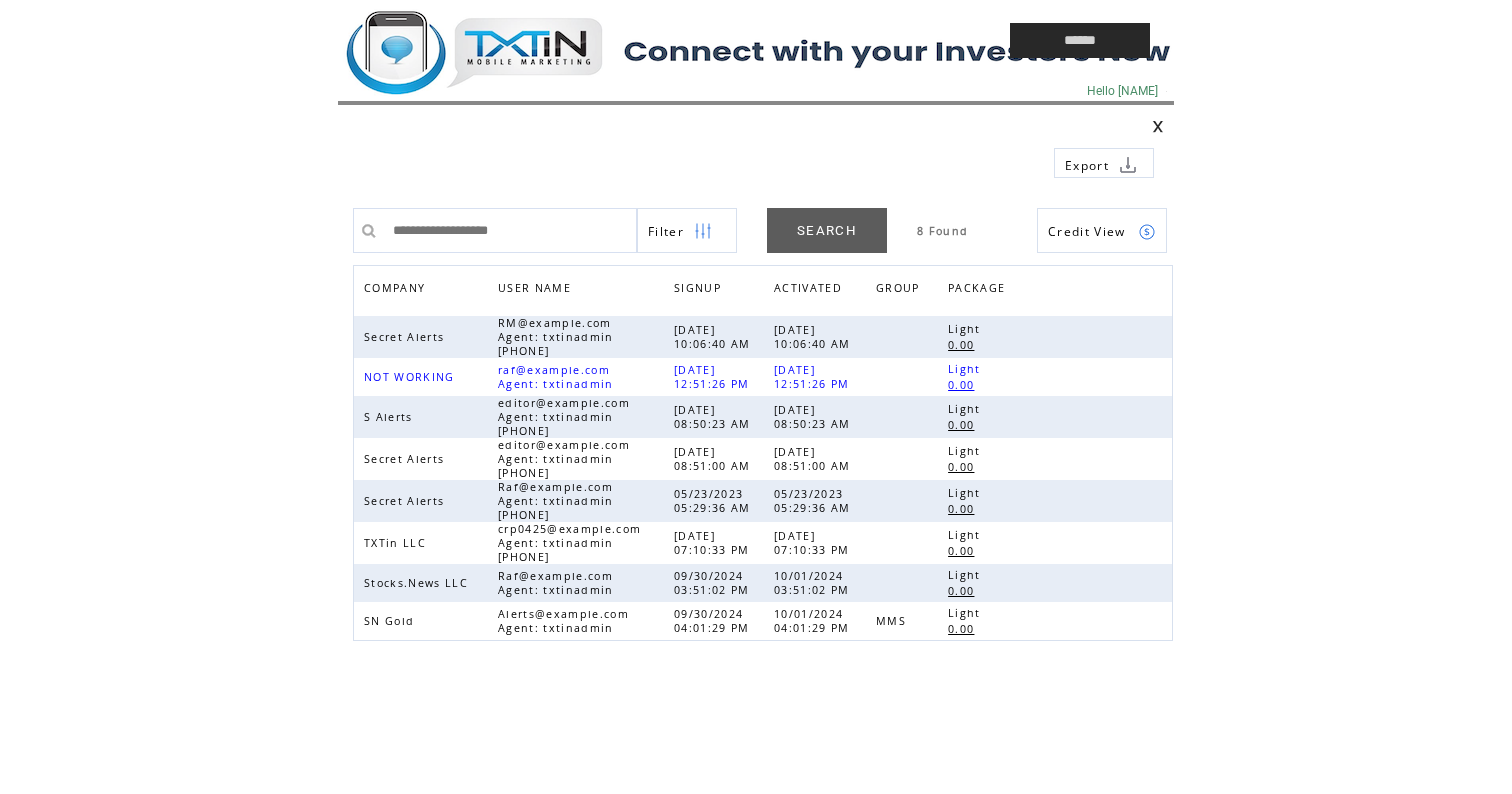 scroll, scrollTop: 0, scrollLeft: 0, axis: both 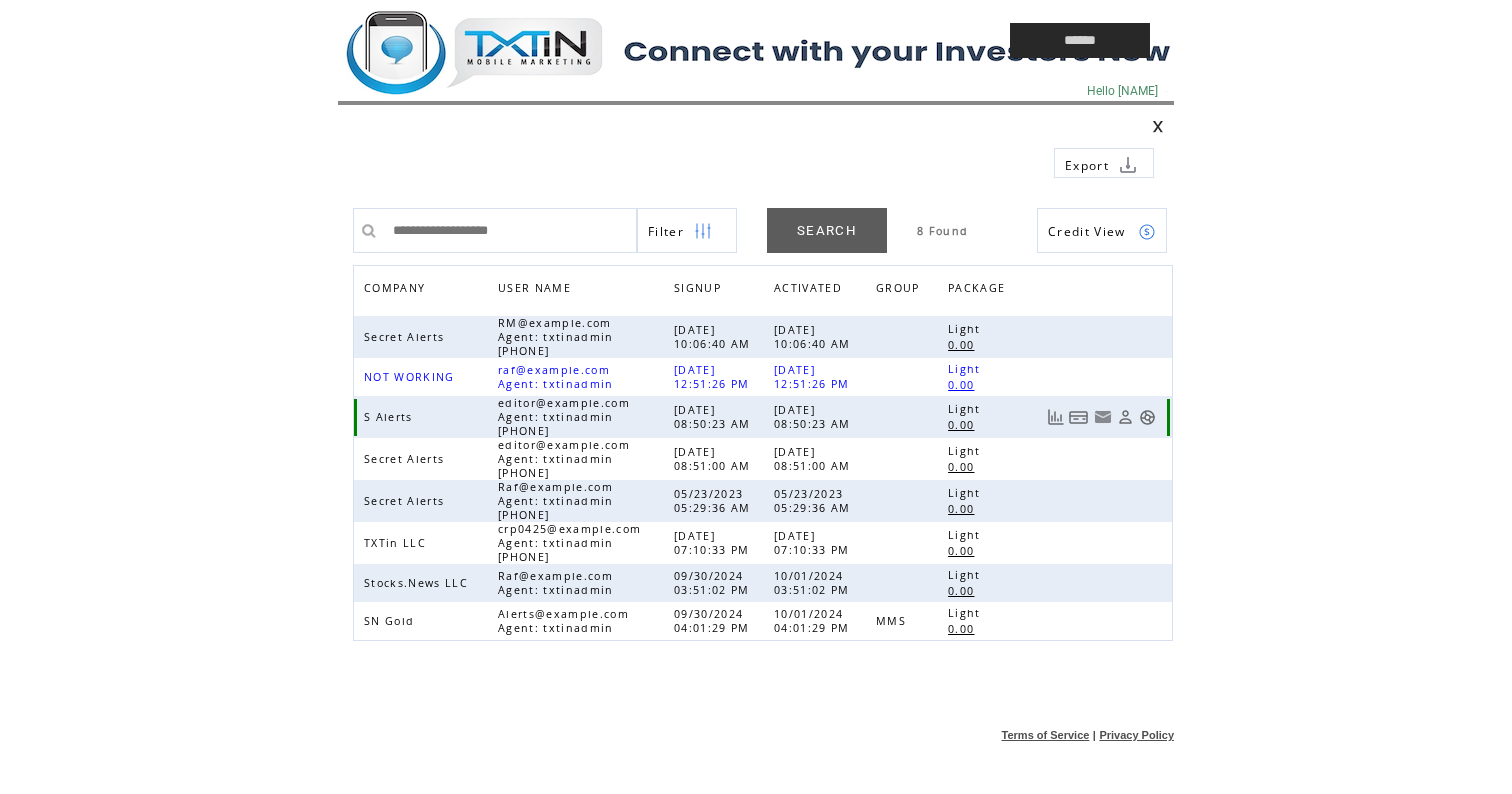 click at bounding box center [1147, 417] 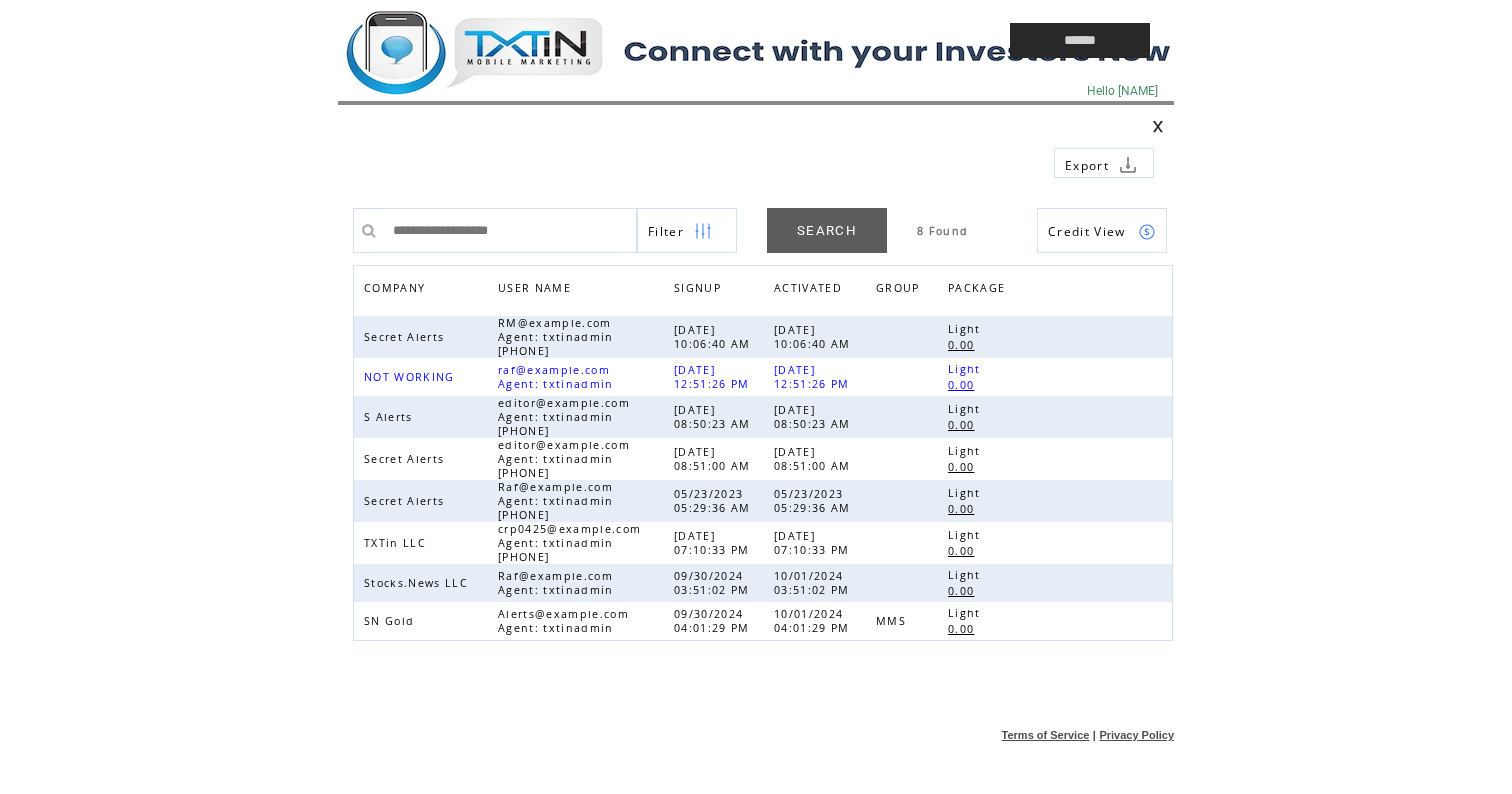 click at bounding box center (628, 40) 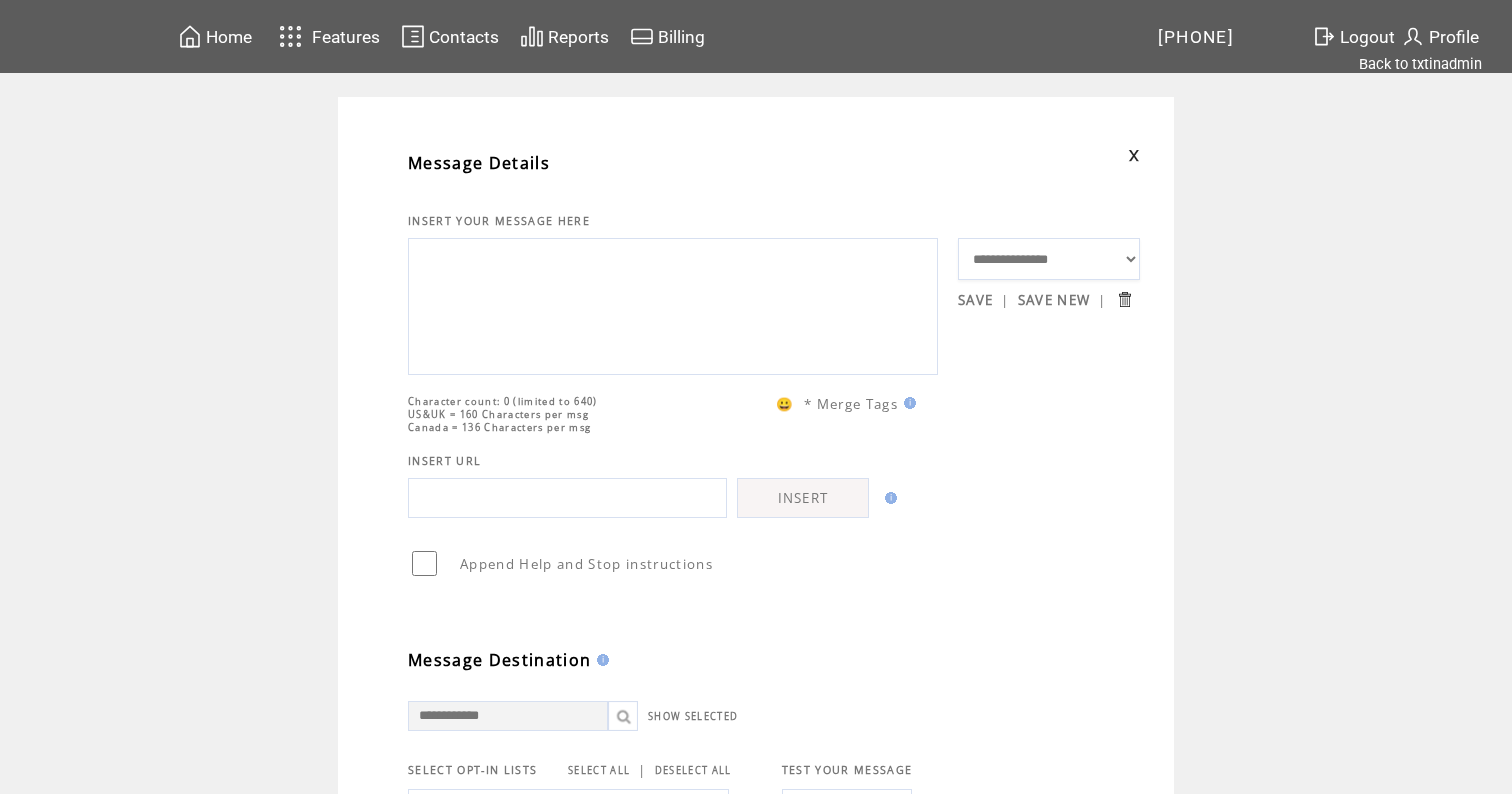 scroll, scrollTop: 0, scrollLeft: 0, axis: both 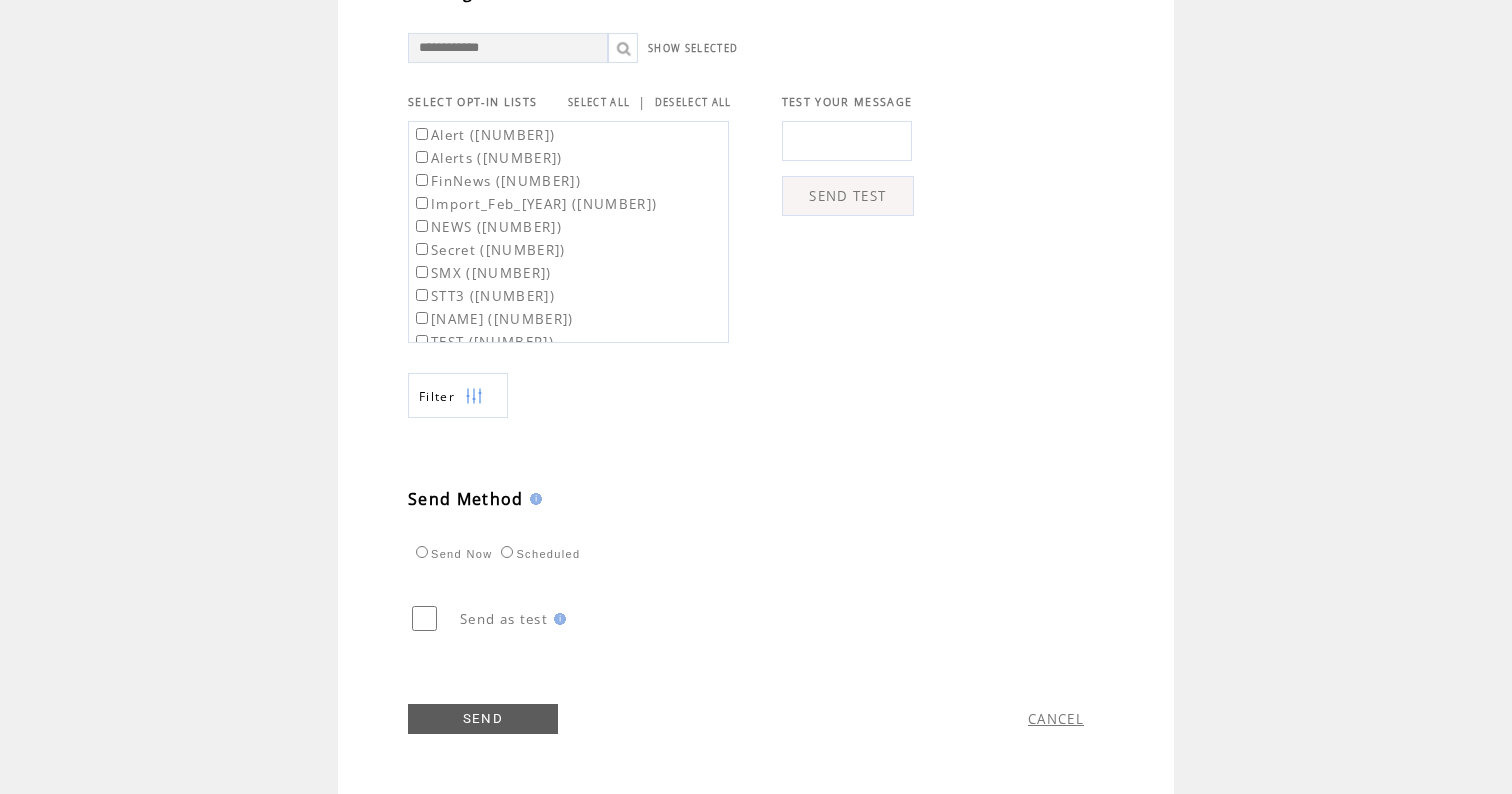 type on "**********" 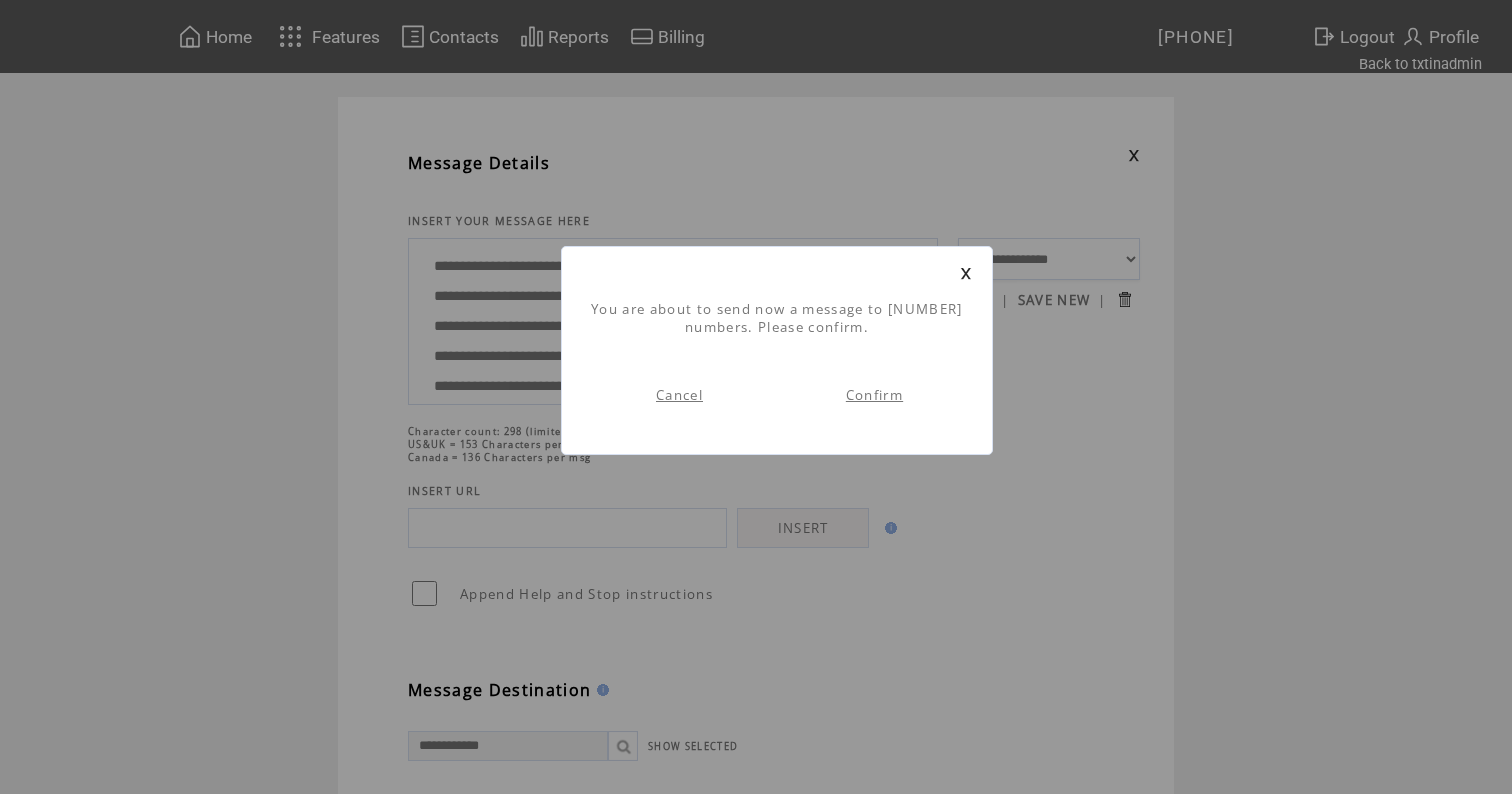 scroll, scrollTop: 1, scrollLeft: 0, axis: vertical 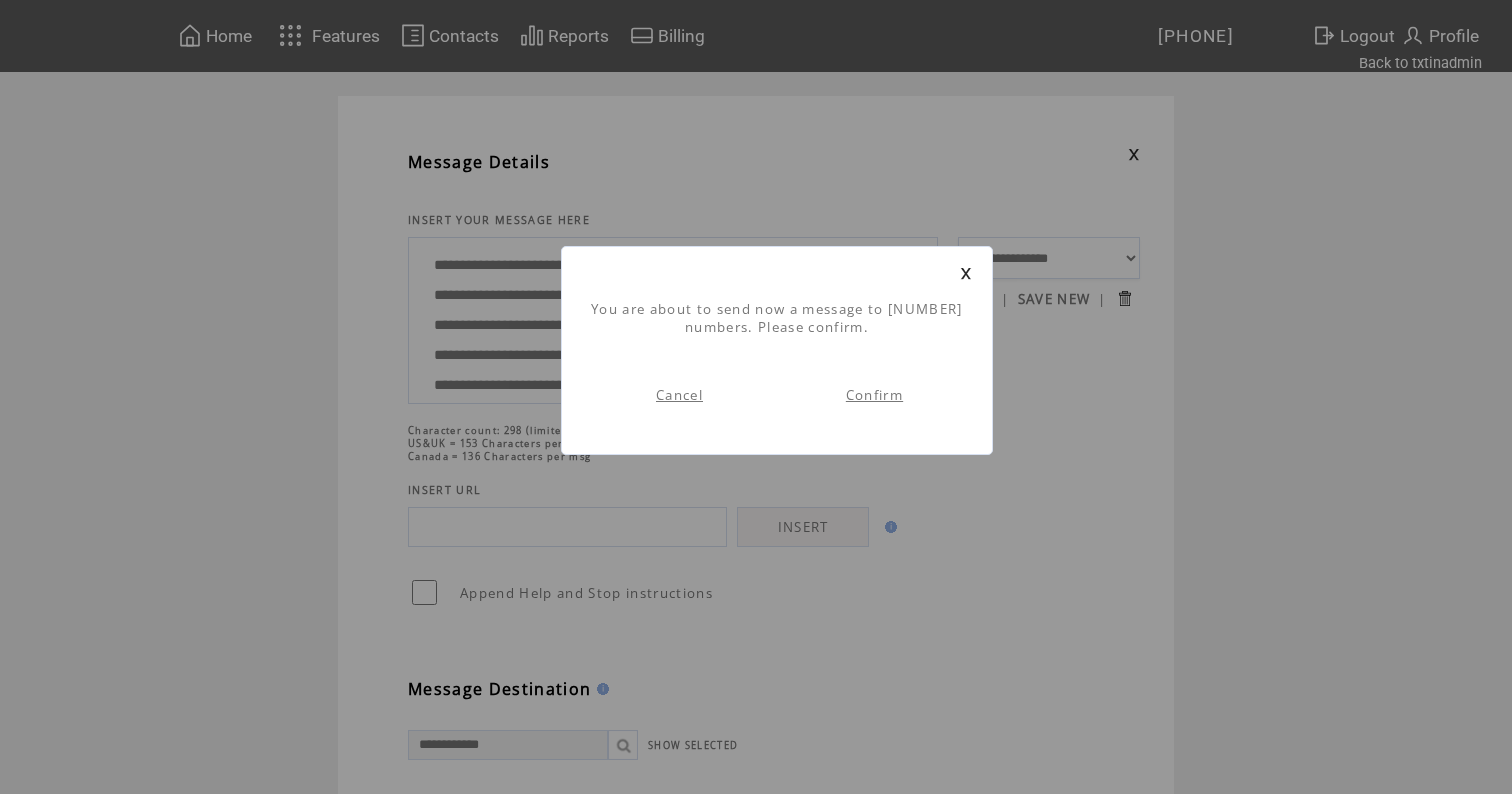 click on "Confirm" at bounding box center [874, 395] 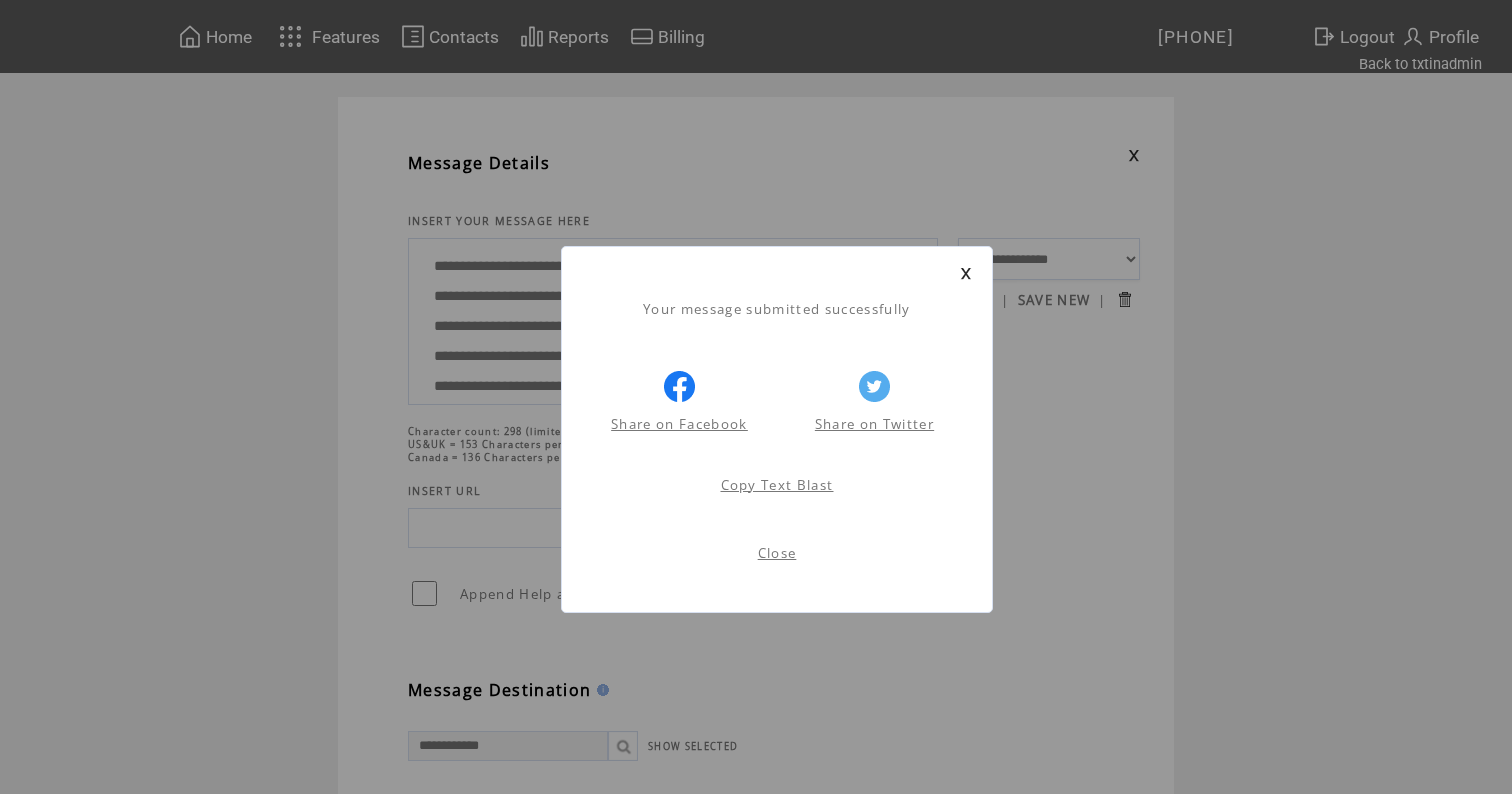 scroll, scrollTop: 1, scrollLeft: 0, axis: vertical 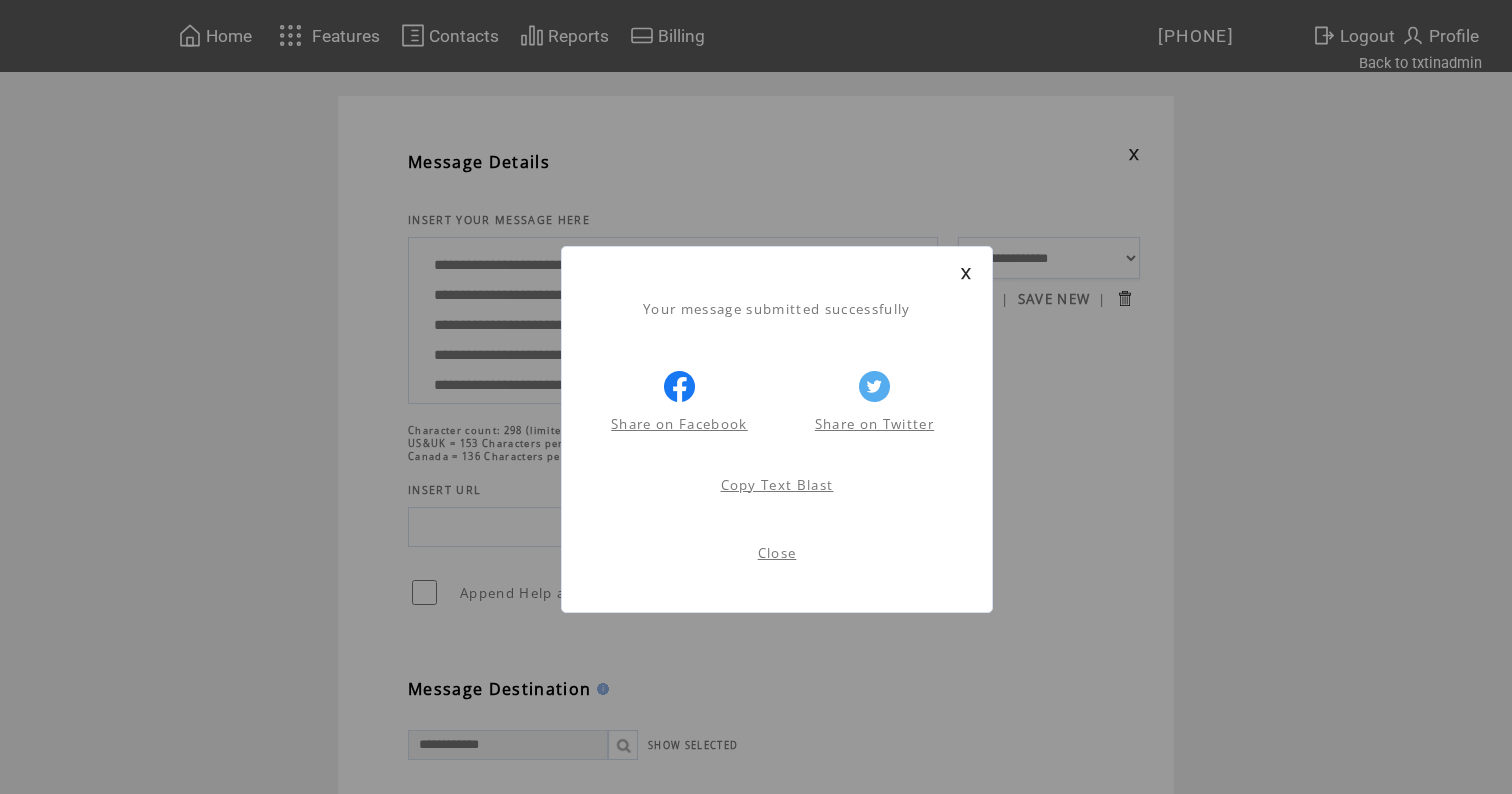 click at bounding box center (966, 273) 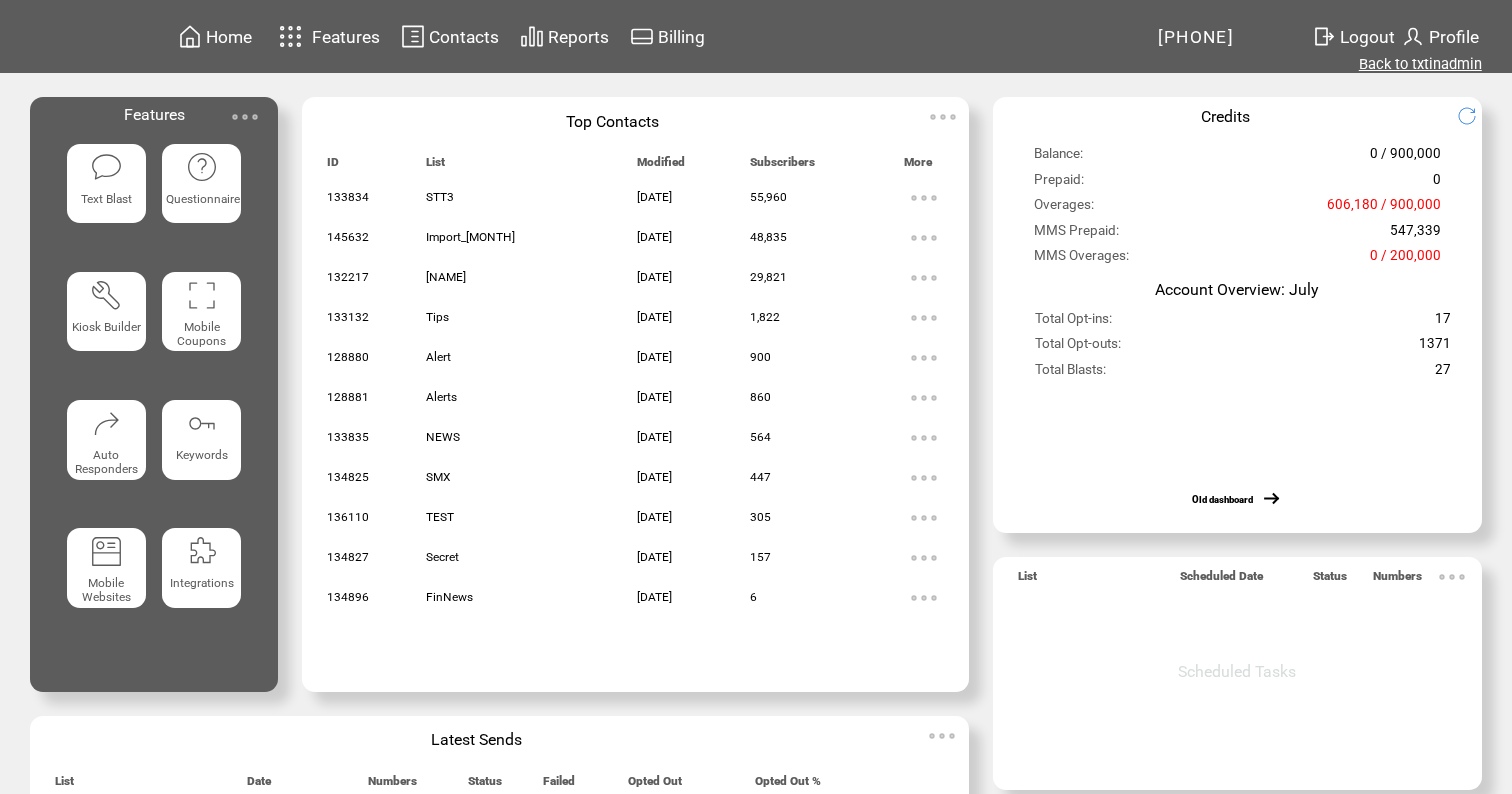 scroll, scrollTop: 0, scrollLeft: 0, axis: both 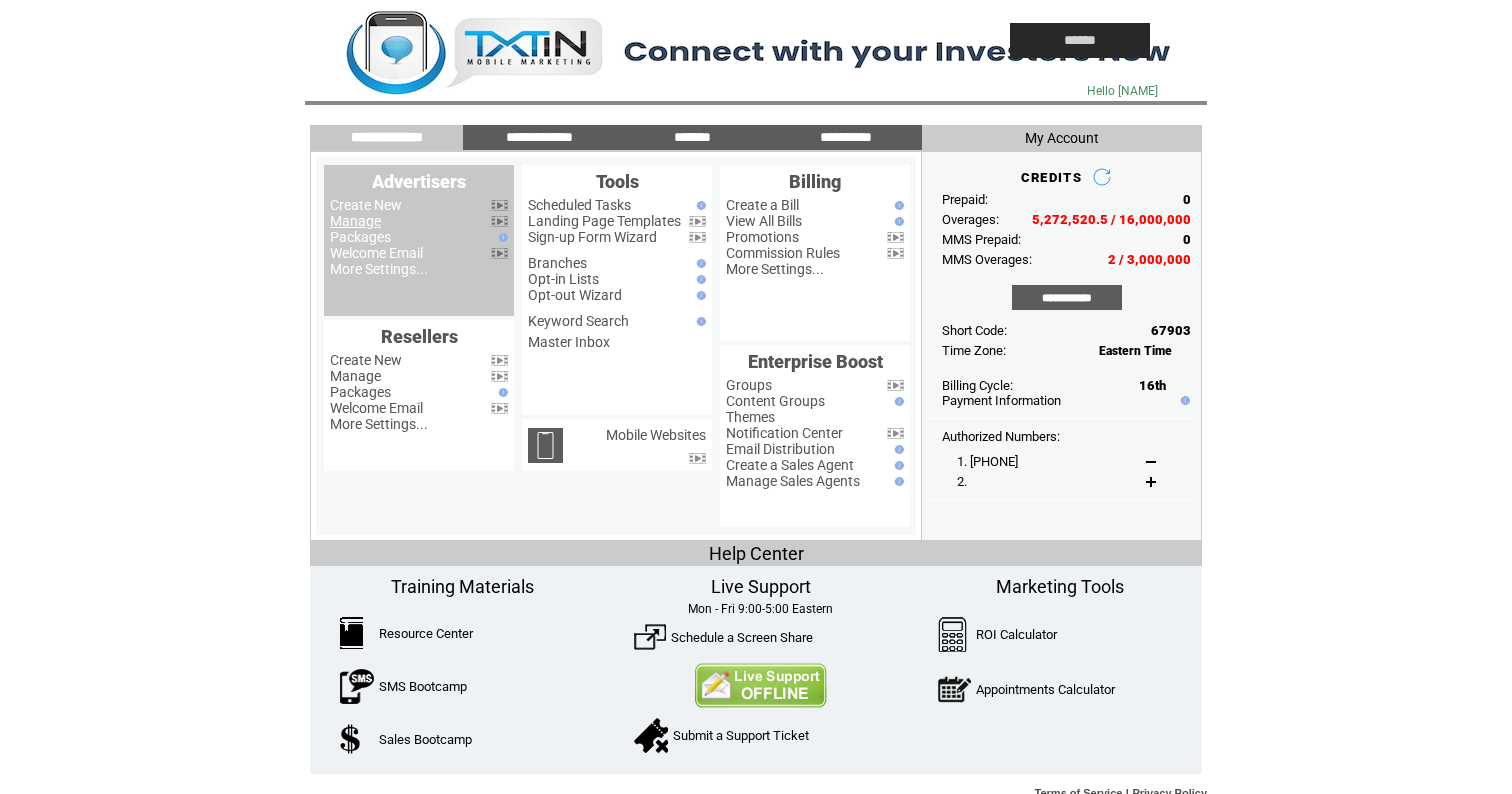 click on "Manage" at bounding box center [355, 221] 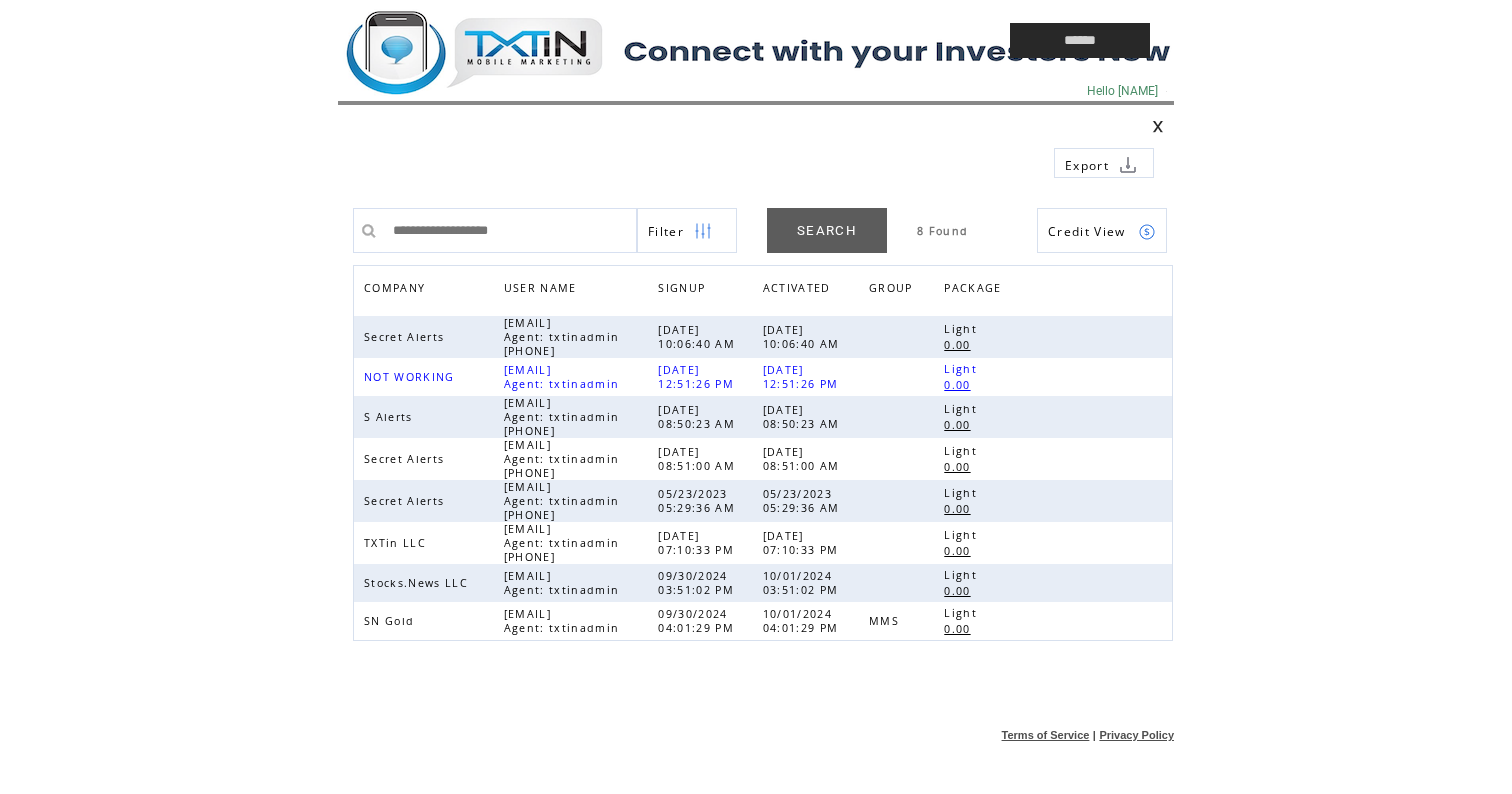 scroll, scrollTop: 0, scrollLeft: 0, axis: both 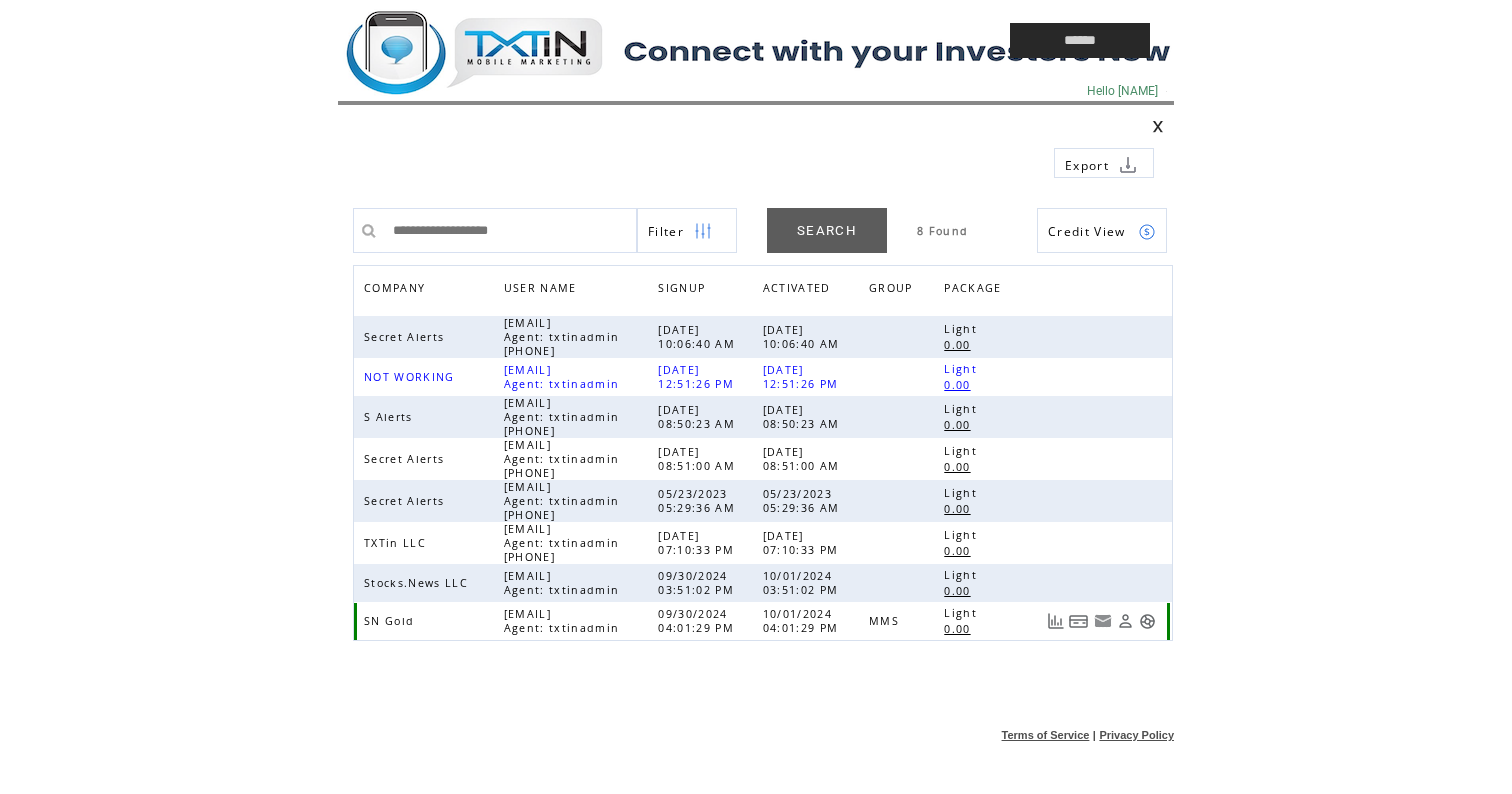 click at bounding box center [1147, 621] 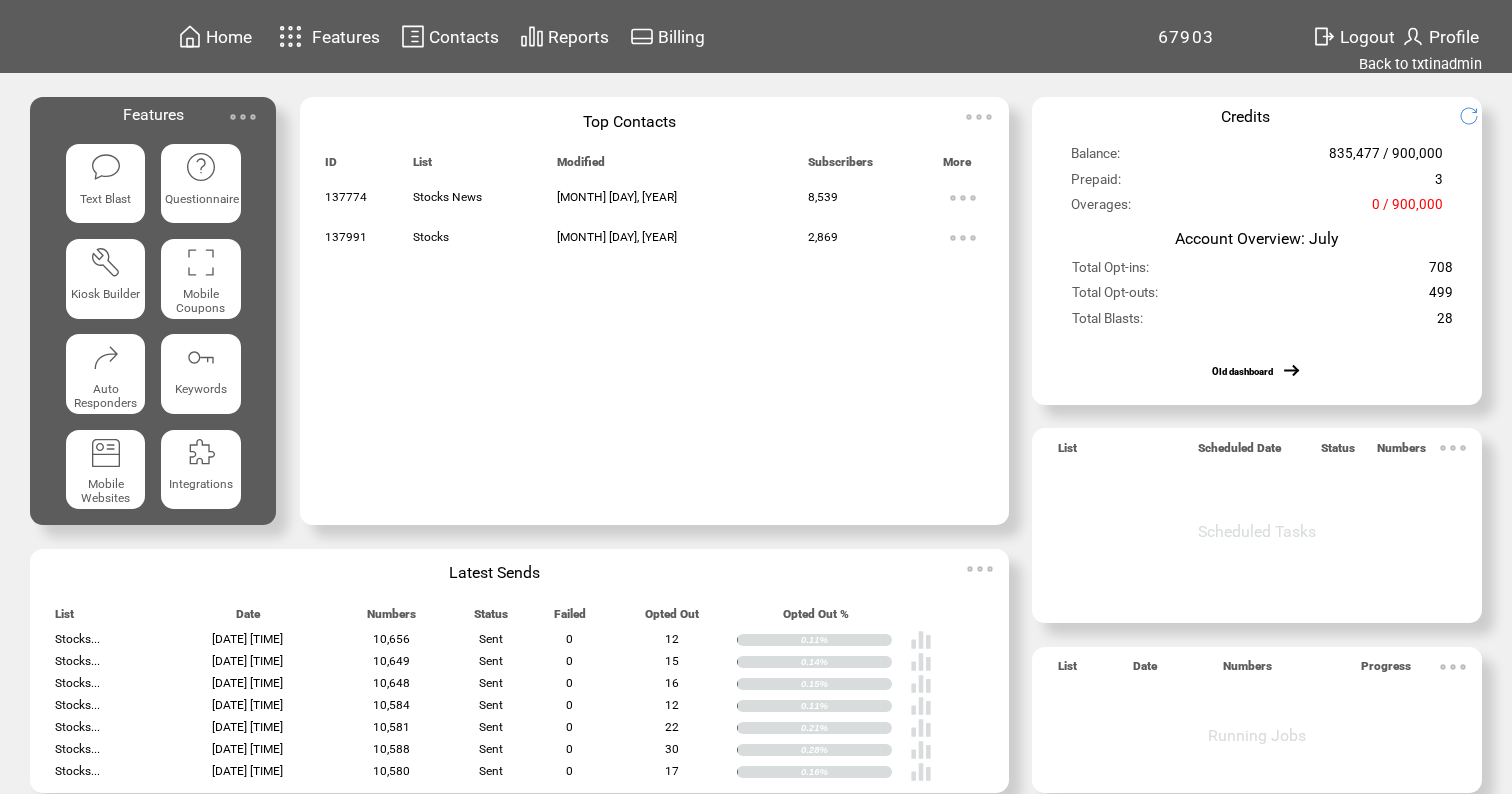scroll, scrollTop: 0, scrollLeft: 0, axis: both 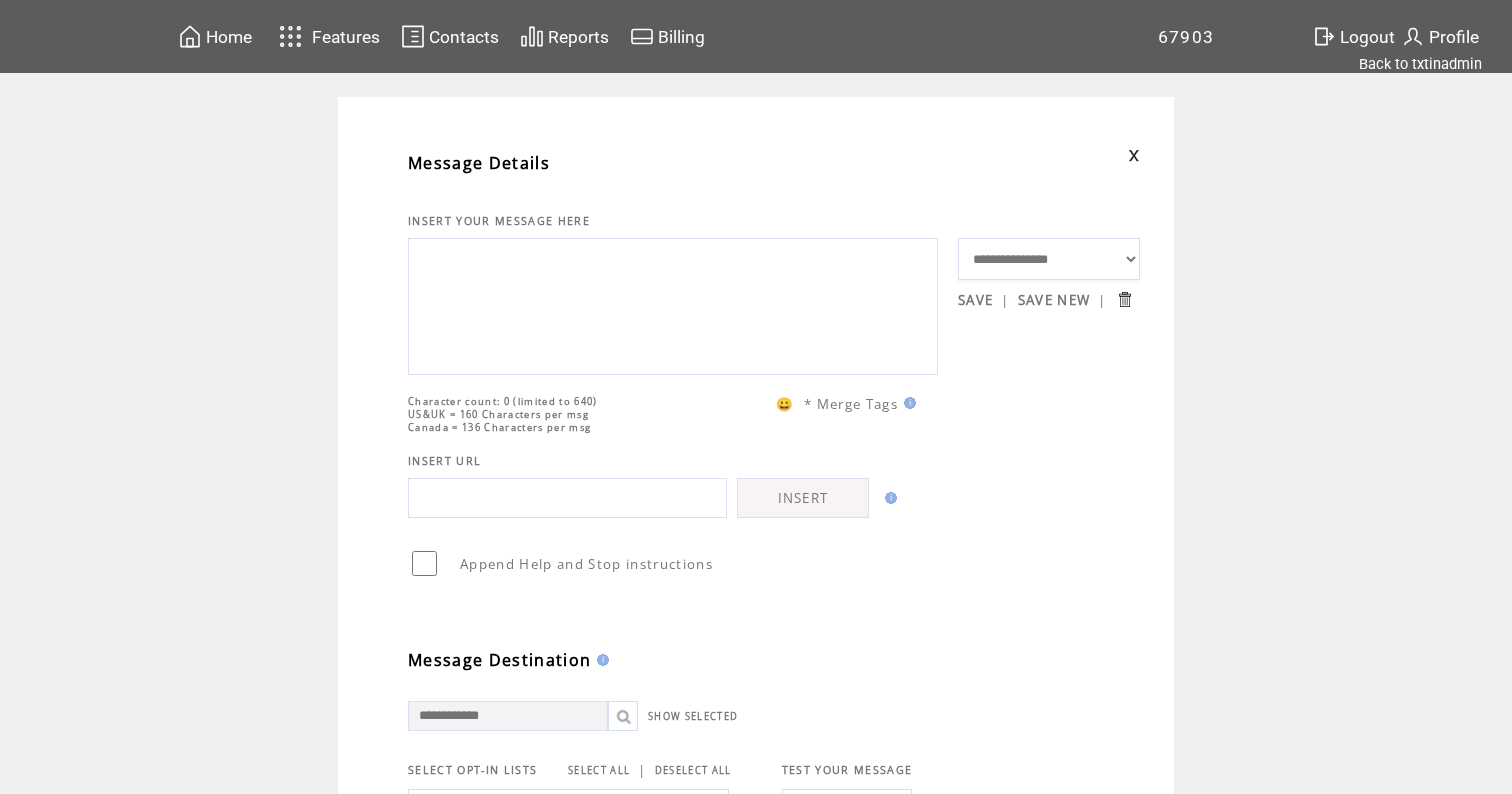 click at bounding box center [673, 304] 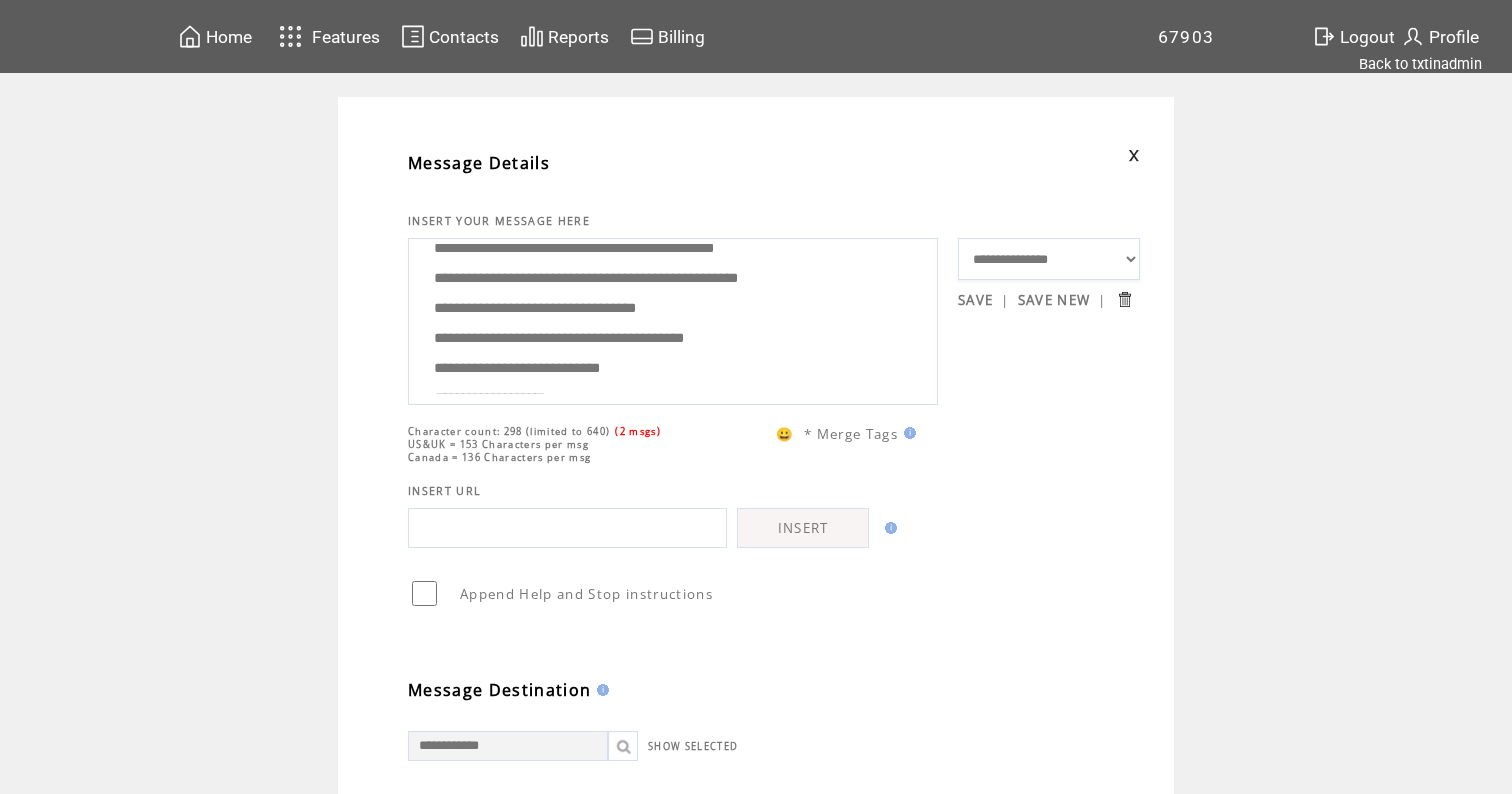 scroll, scrollTop: 81, scrollLeft: 0, axis: vertical 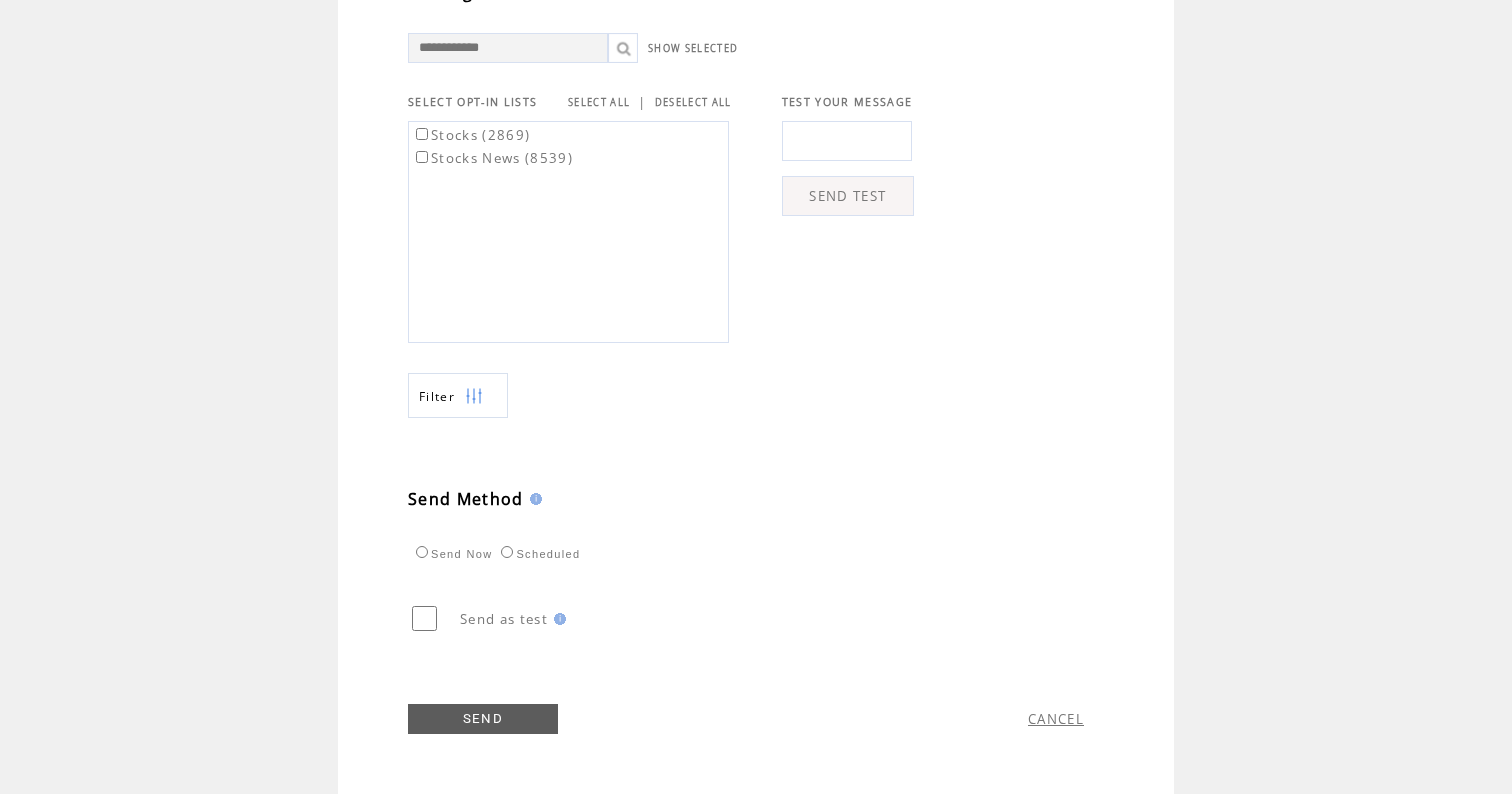 type on "**********" 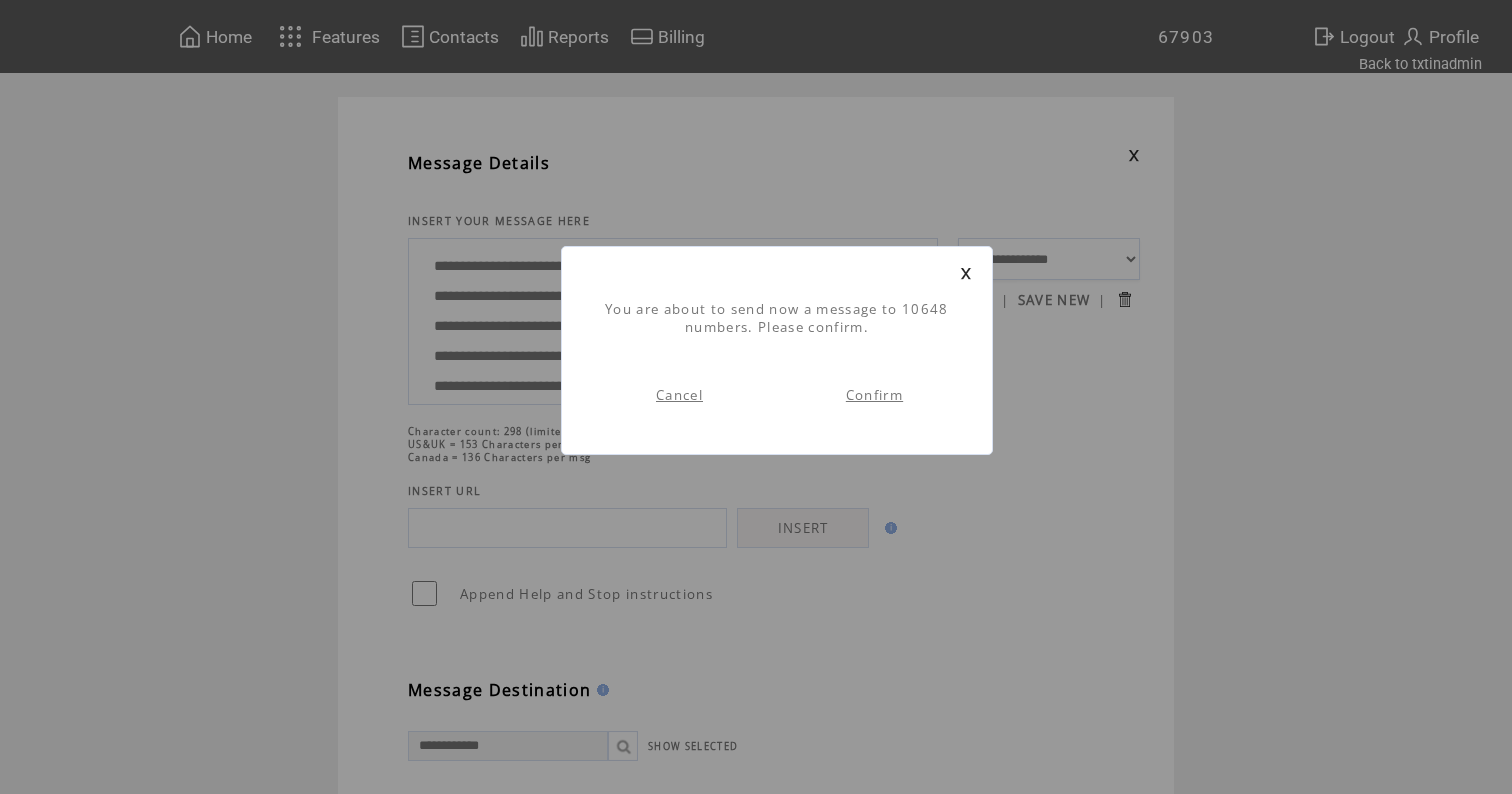 scroll, scrollTop: 1, scrollLeft: 0, axis: vertical 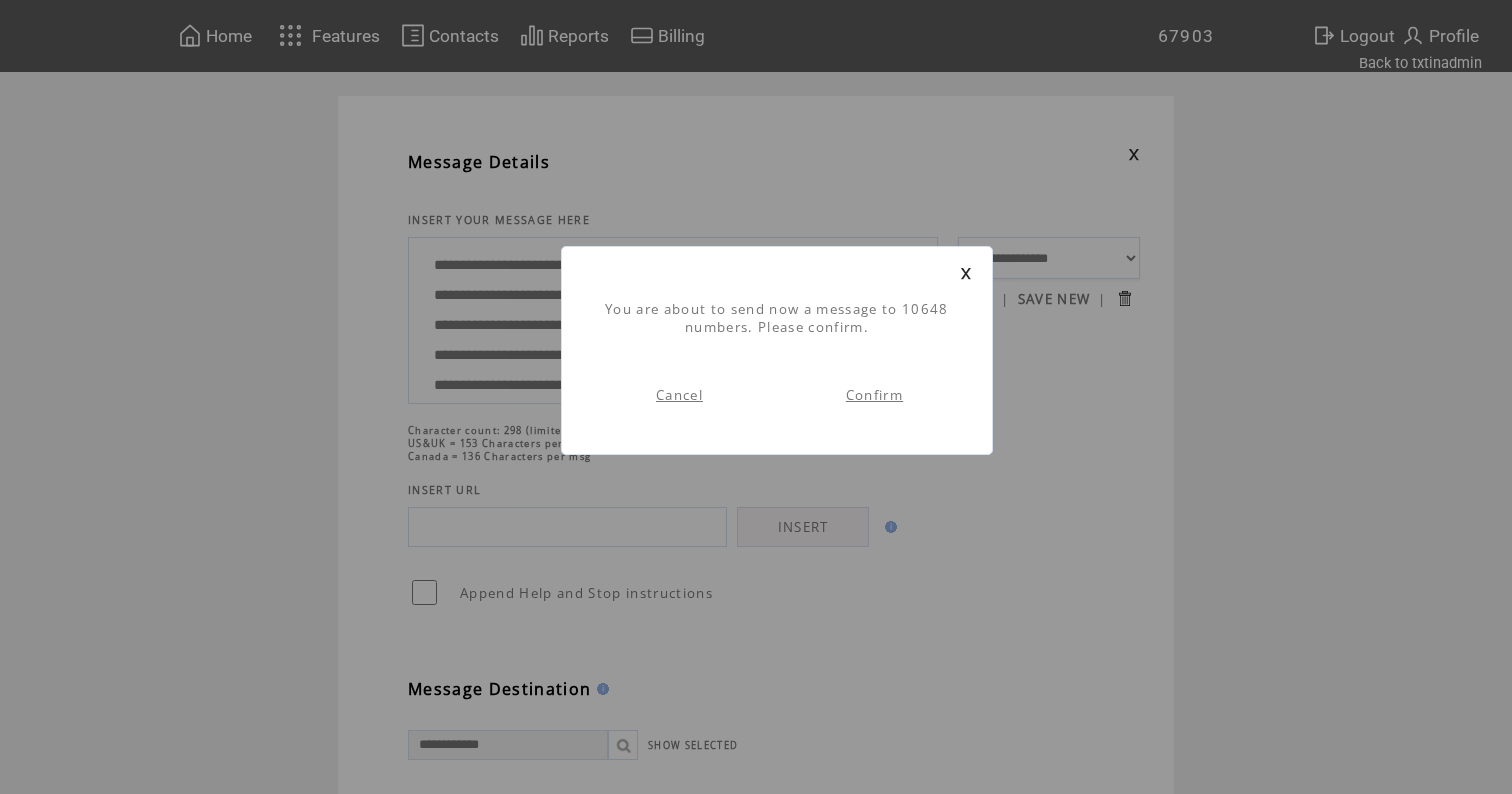 click on "Confirm" at bounding box center [874, 395] 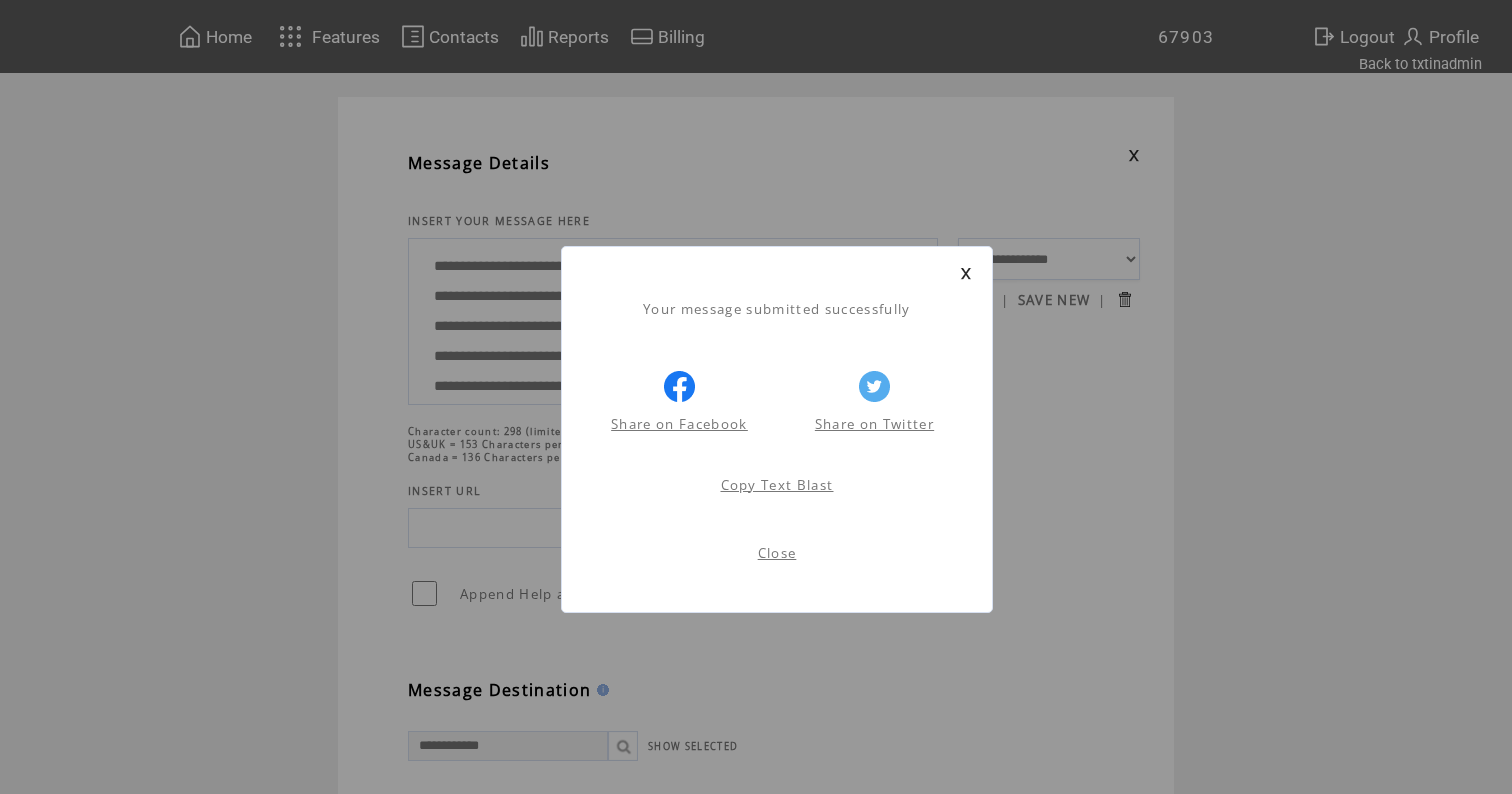 scroll, scrollTop: 1, scrollLeft: 0, axis: vertical 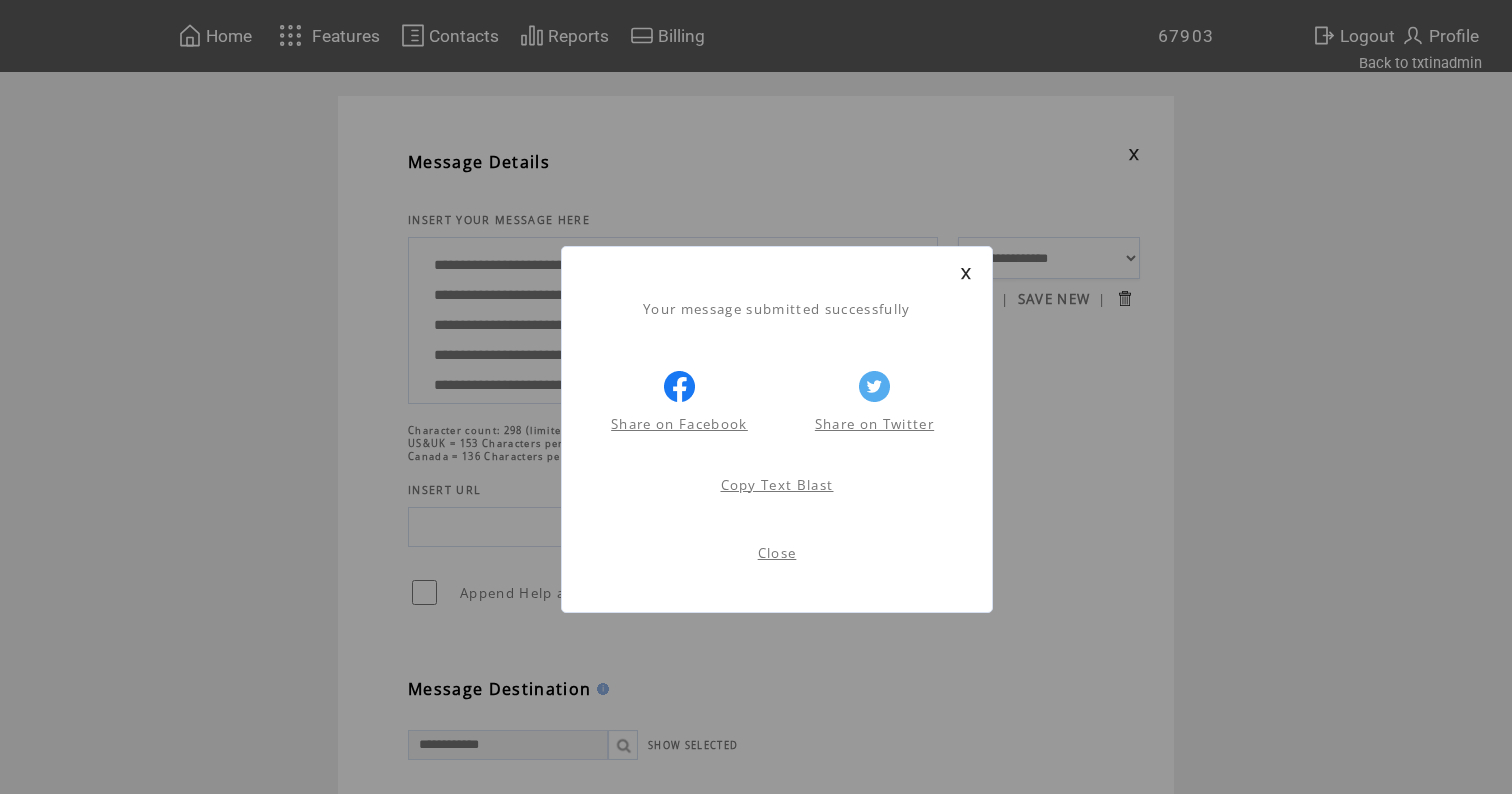 click at bounding box center (966, 273) 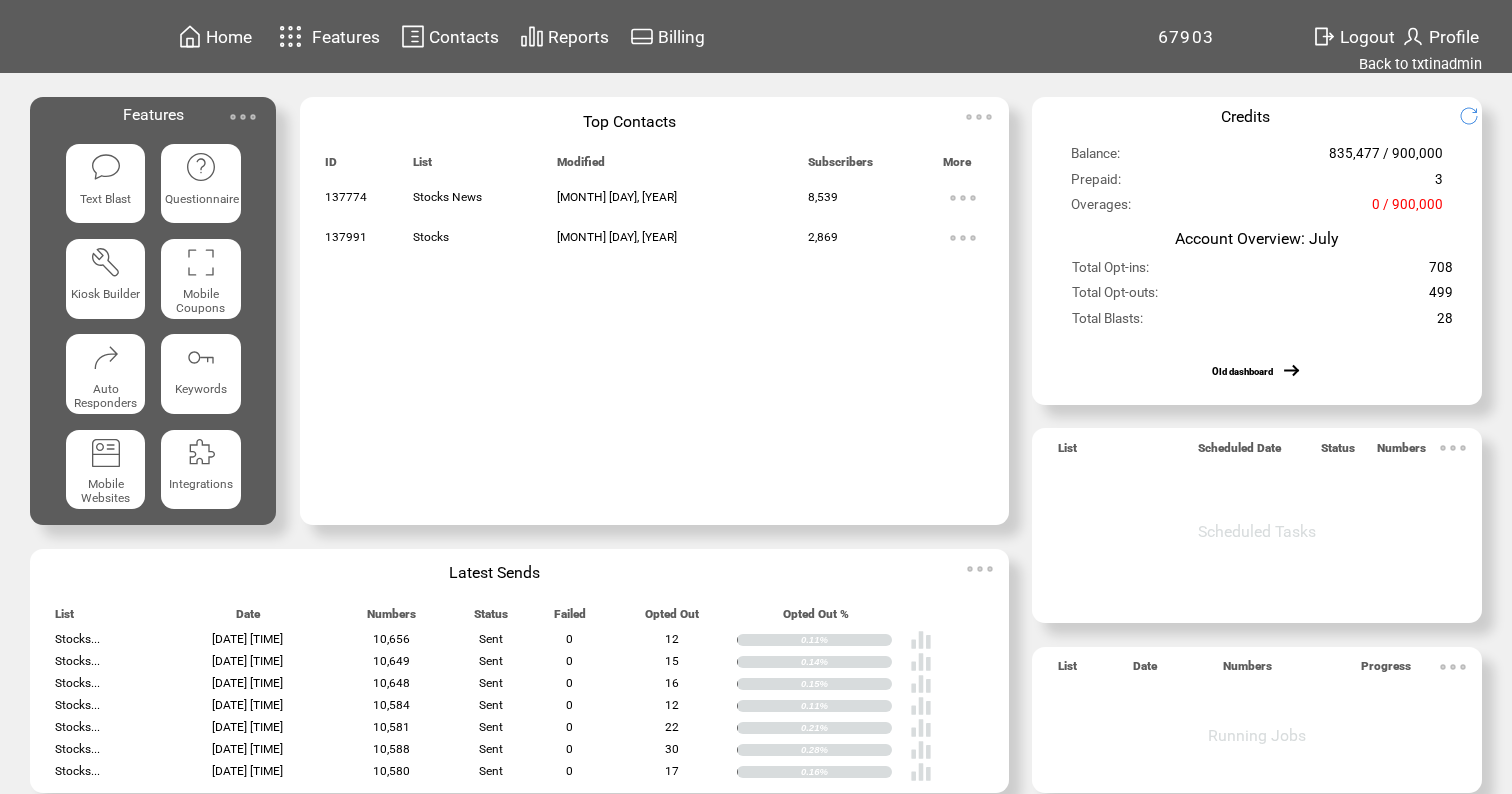 scroll, scrollTop: 0, scrollLeft: 0, axis: both 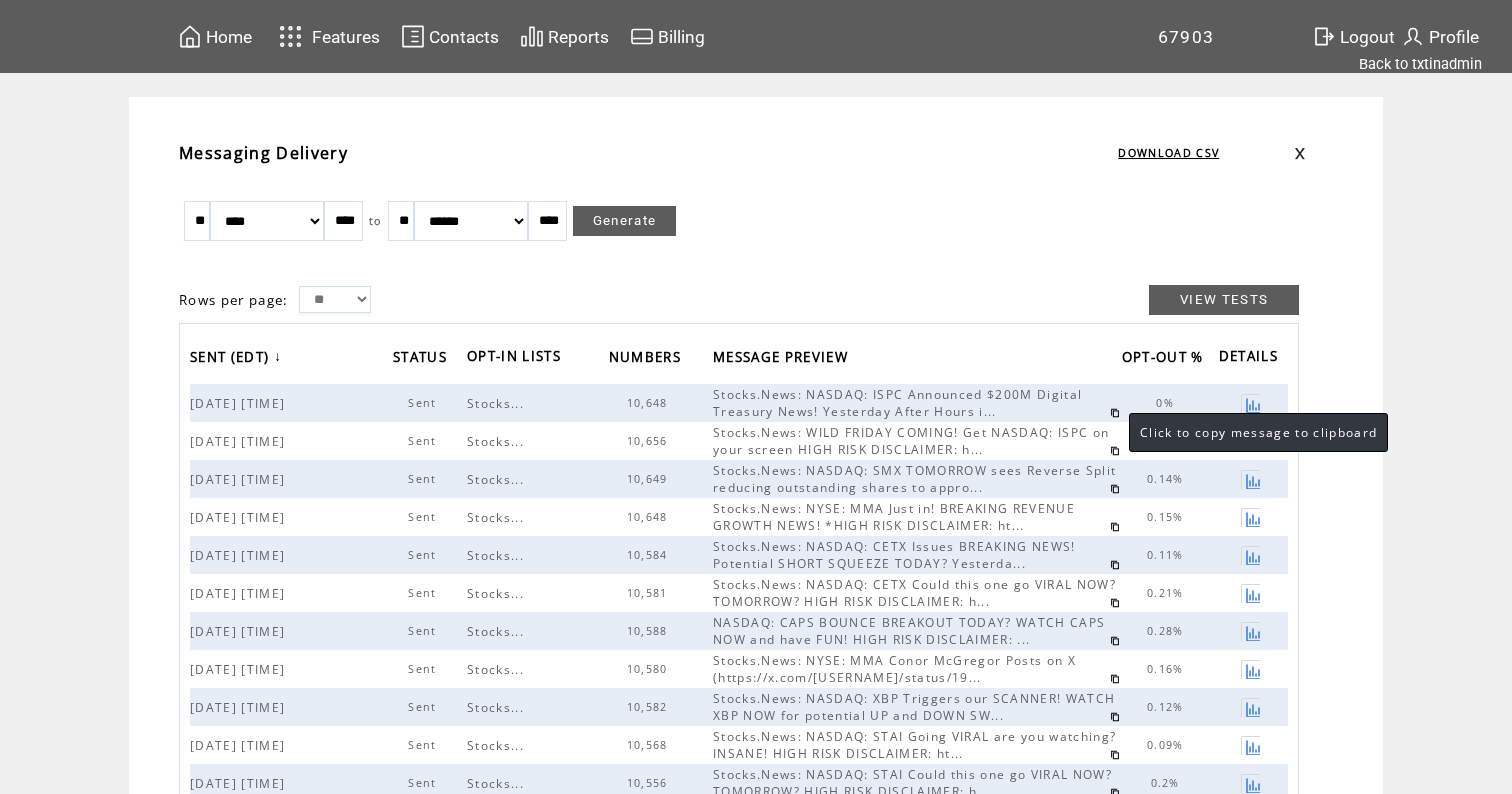 click at bounding box center (1115, 413) 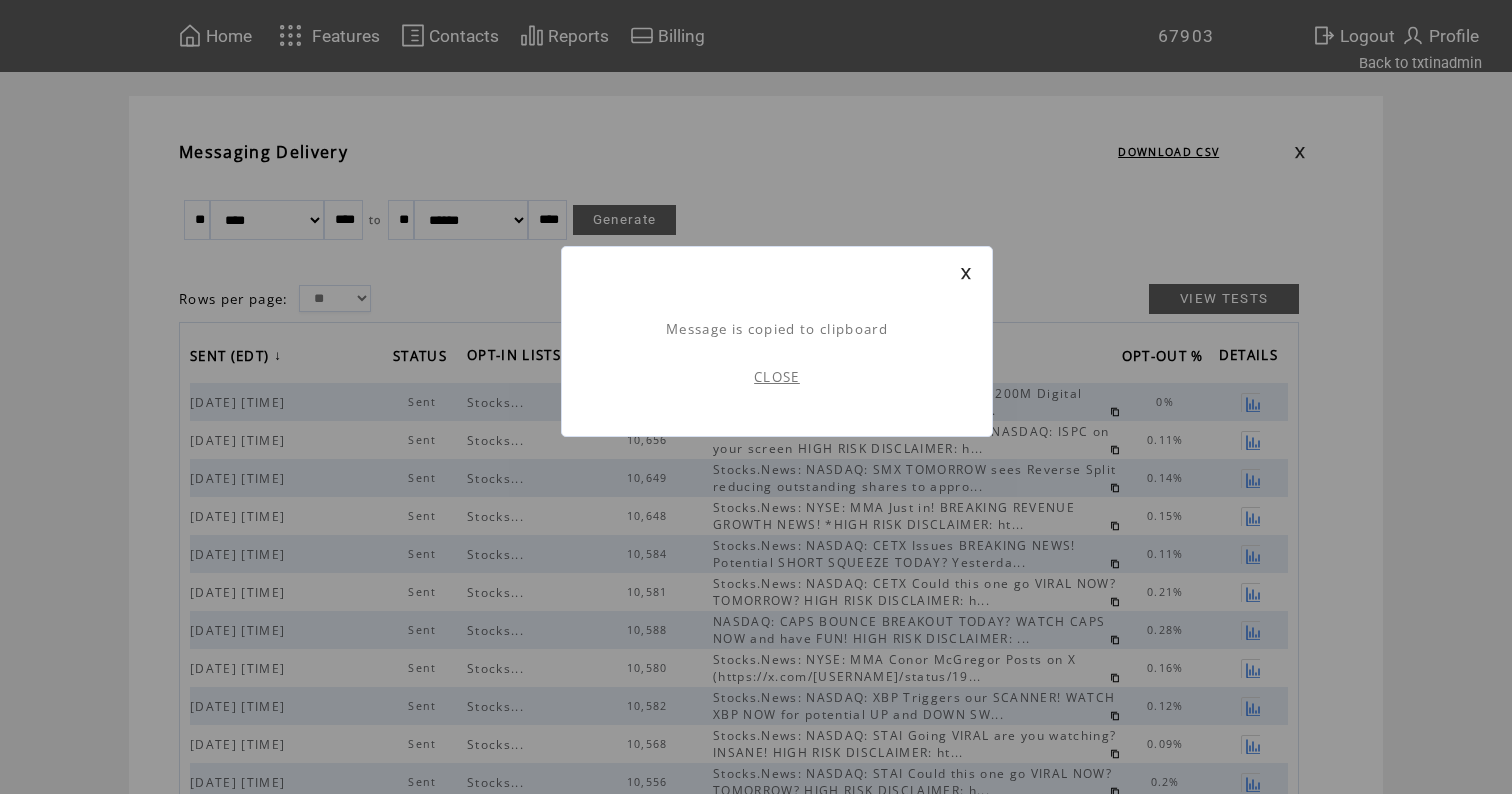 click on "CLOSE" at bounding box center (777, 377) 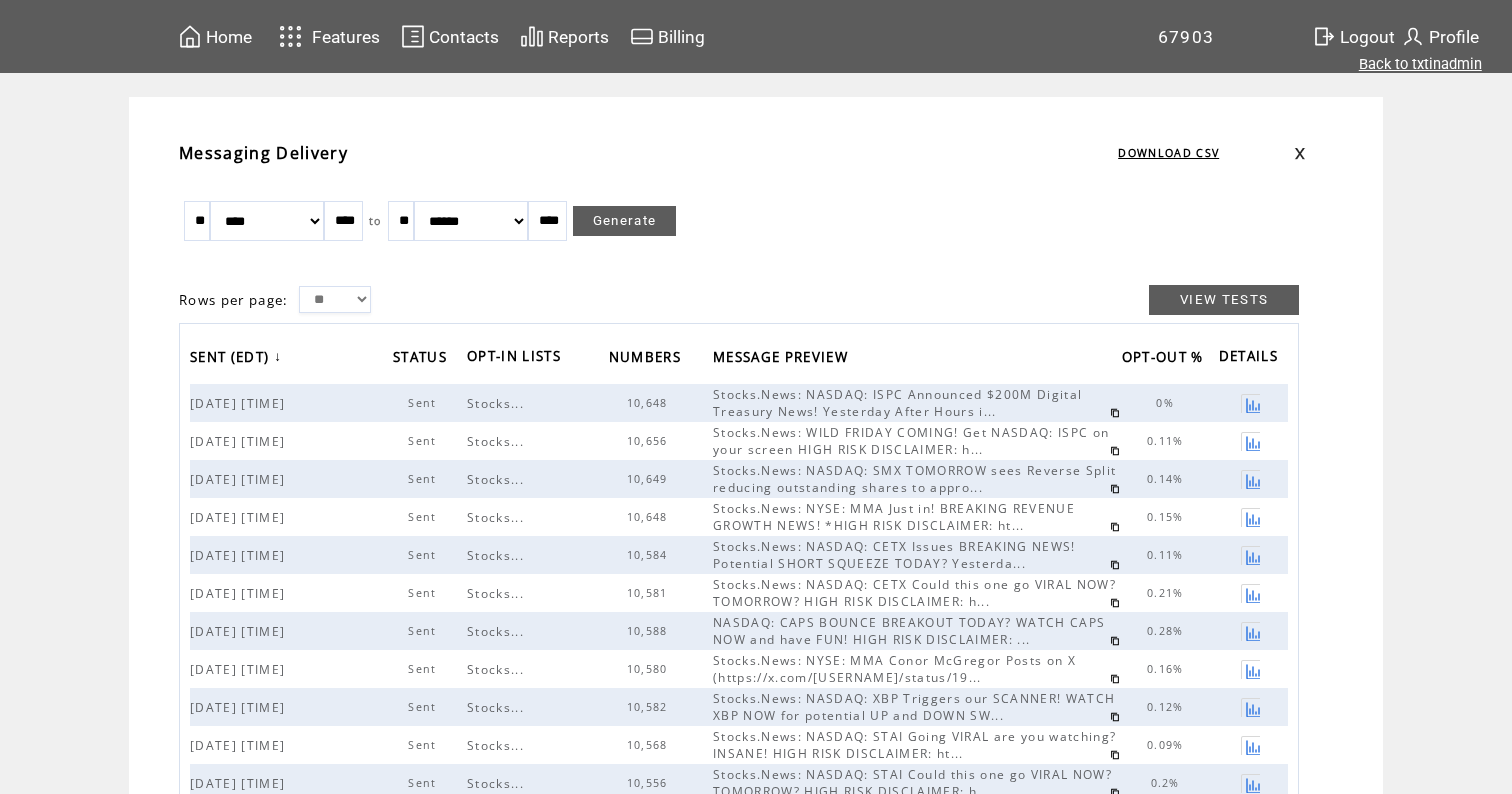 click on "Back to txtinadmin" at bounding box center (1420, 64) 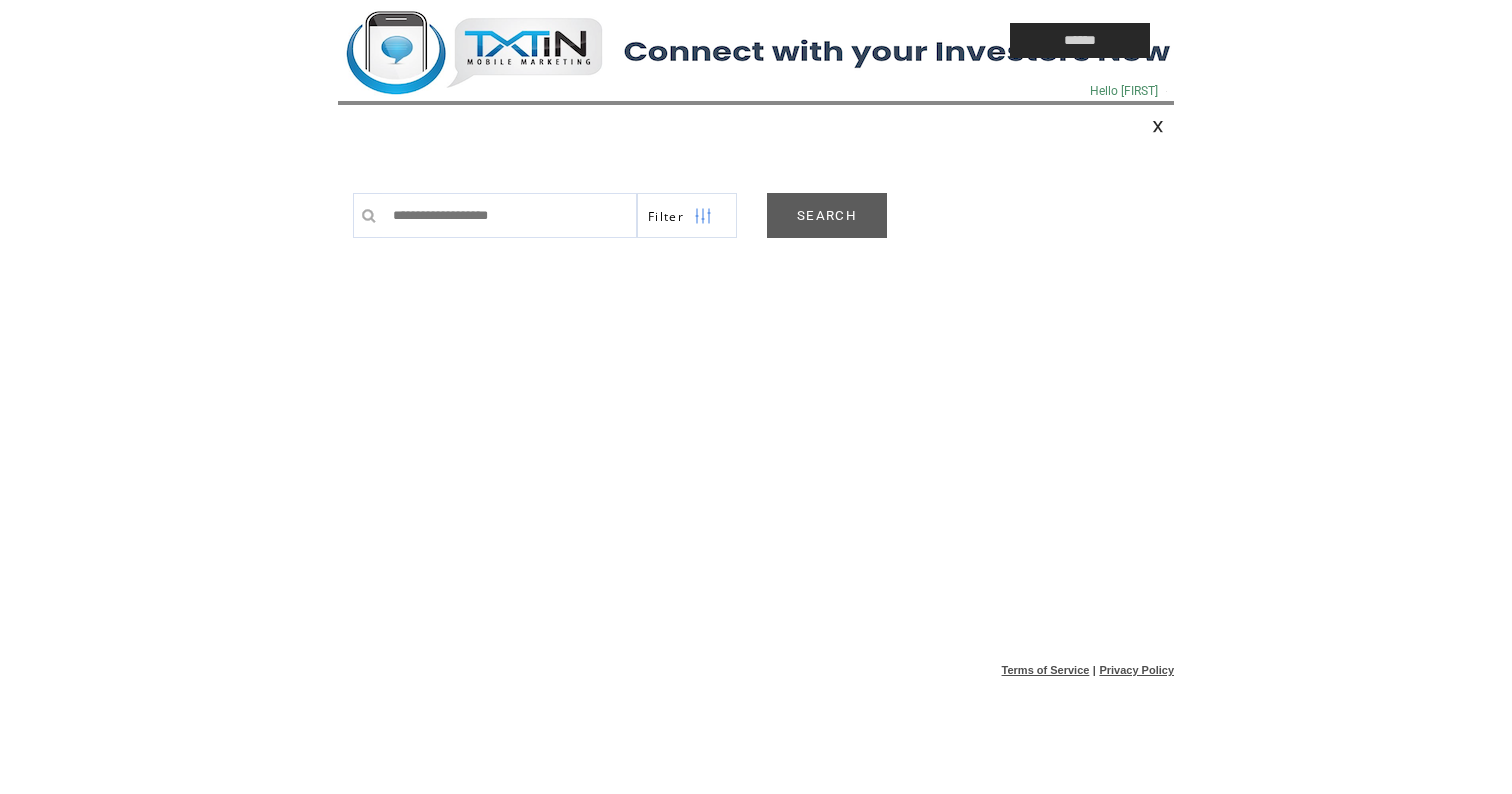 scroll, scrollTop: 0, scrollLeft: 0, axis: both 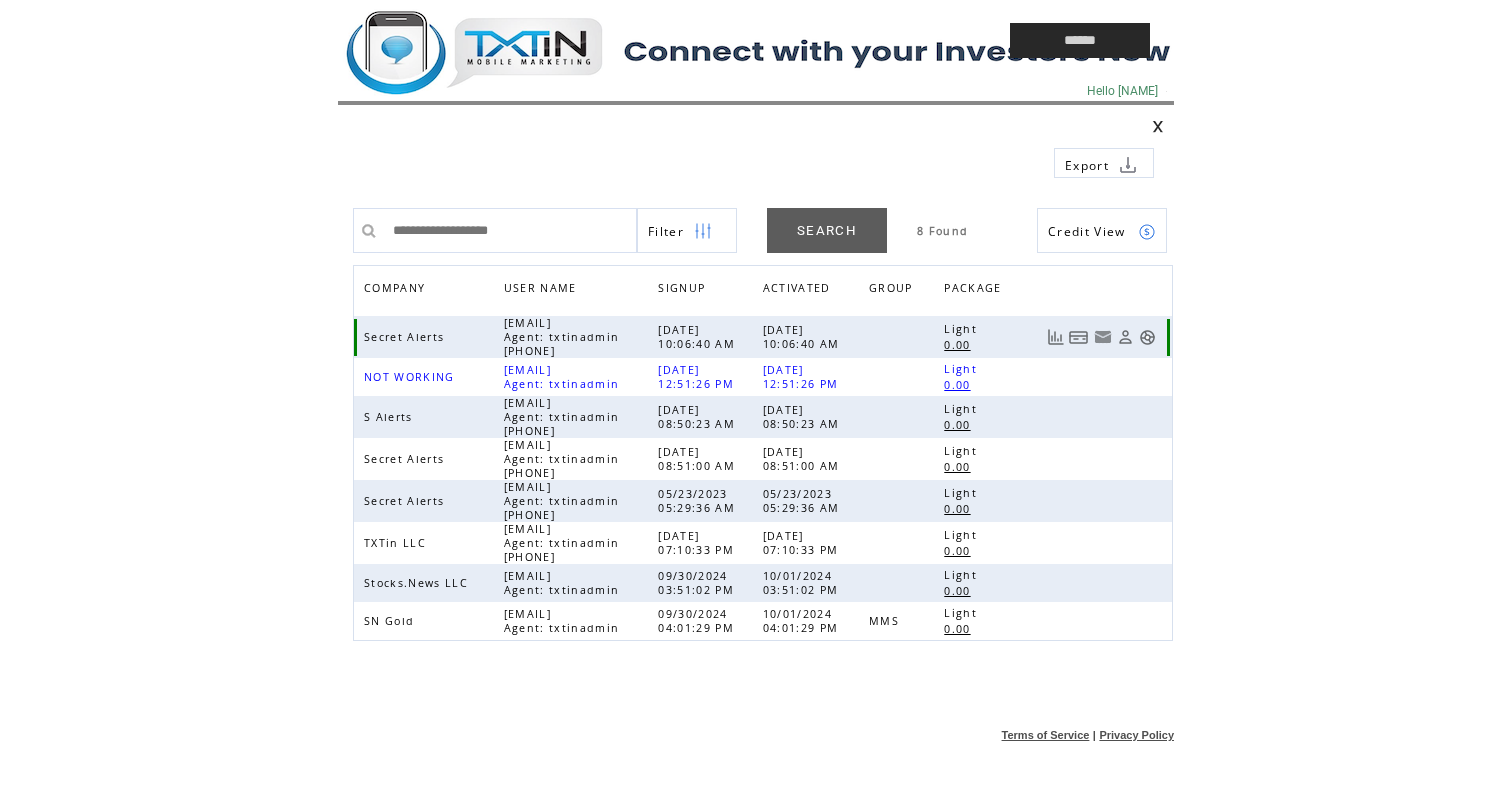click at bounding box center (1147, 337) 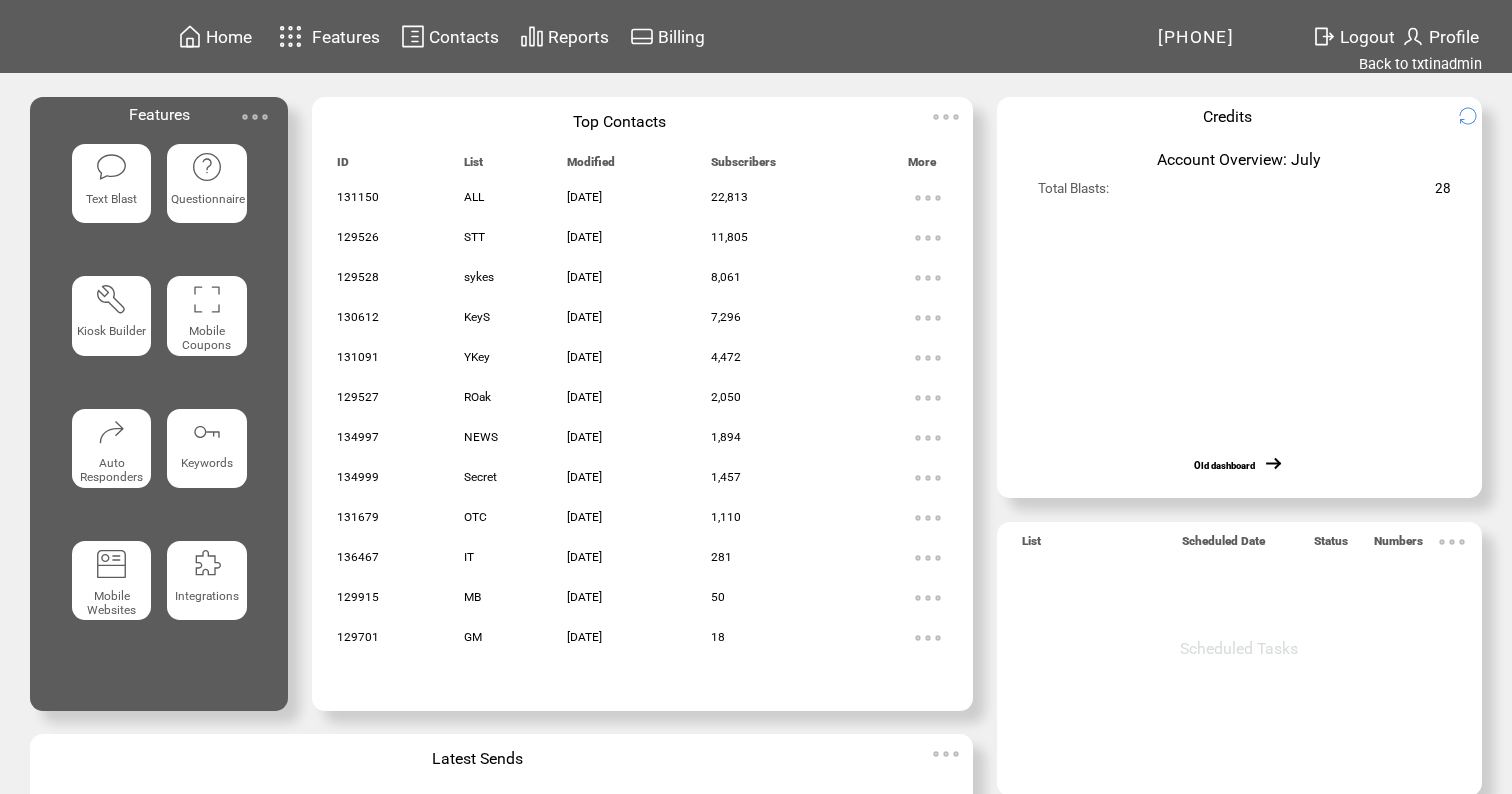 scroll, scrollTop: 0, scrollLeft: 0, axis: both 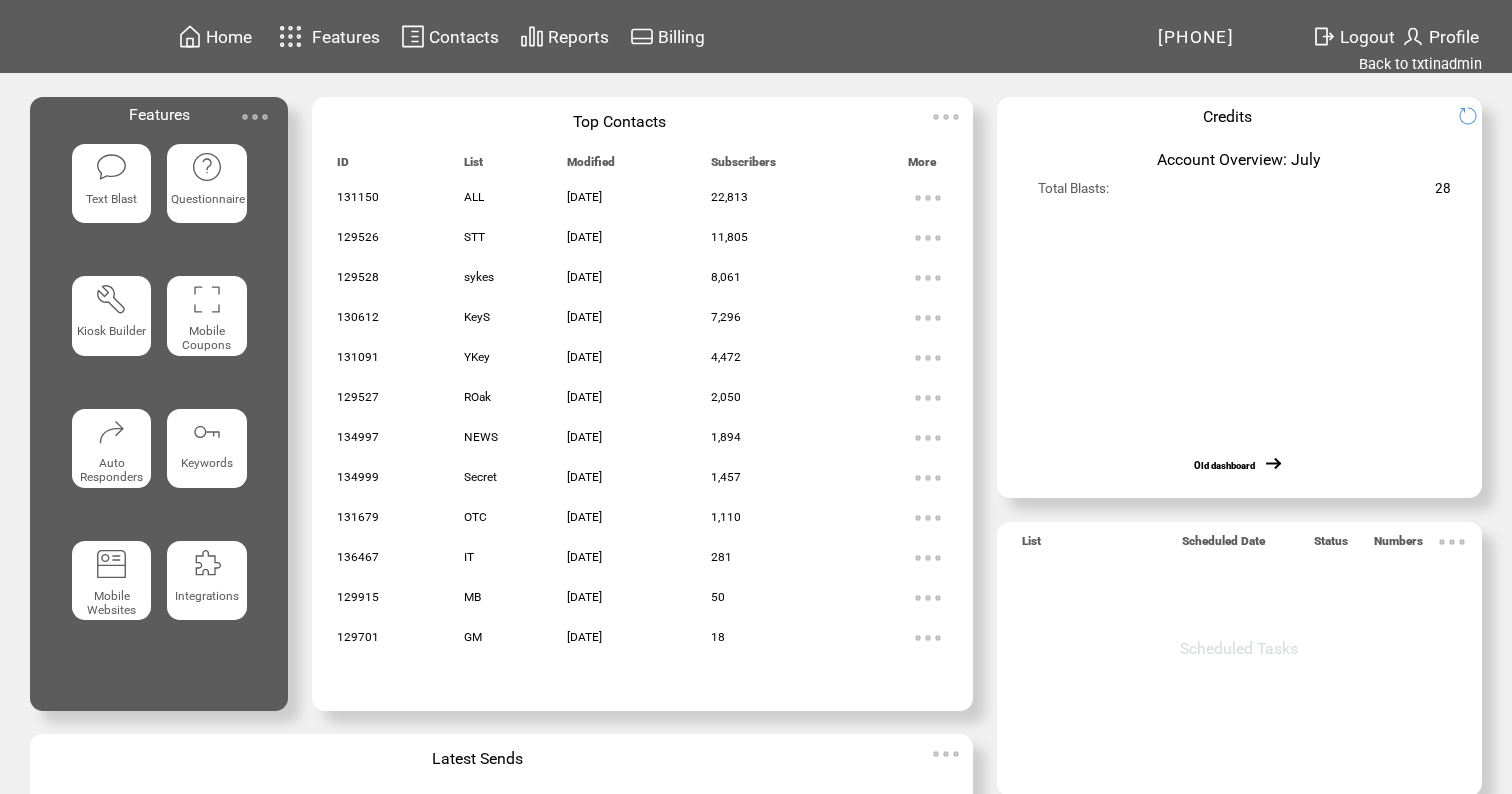 click on "Reports" at bounding box center [578, 37] 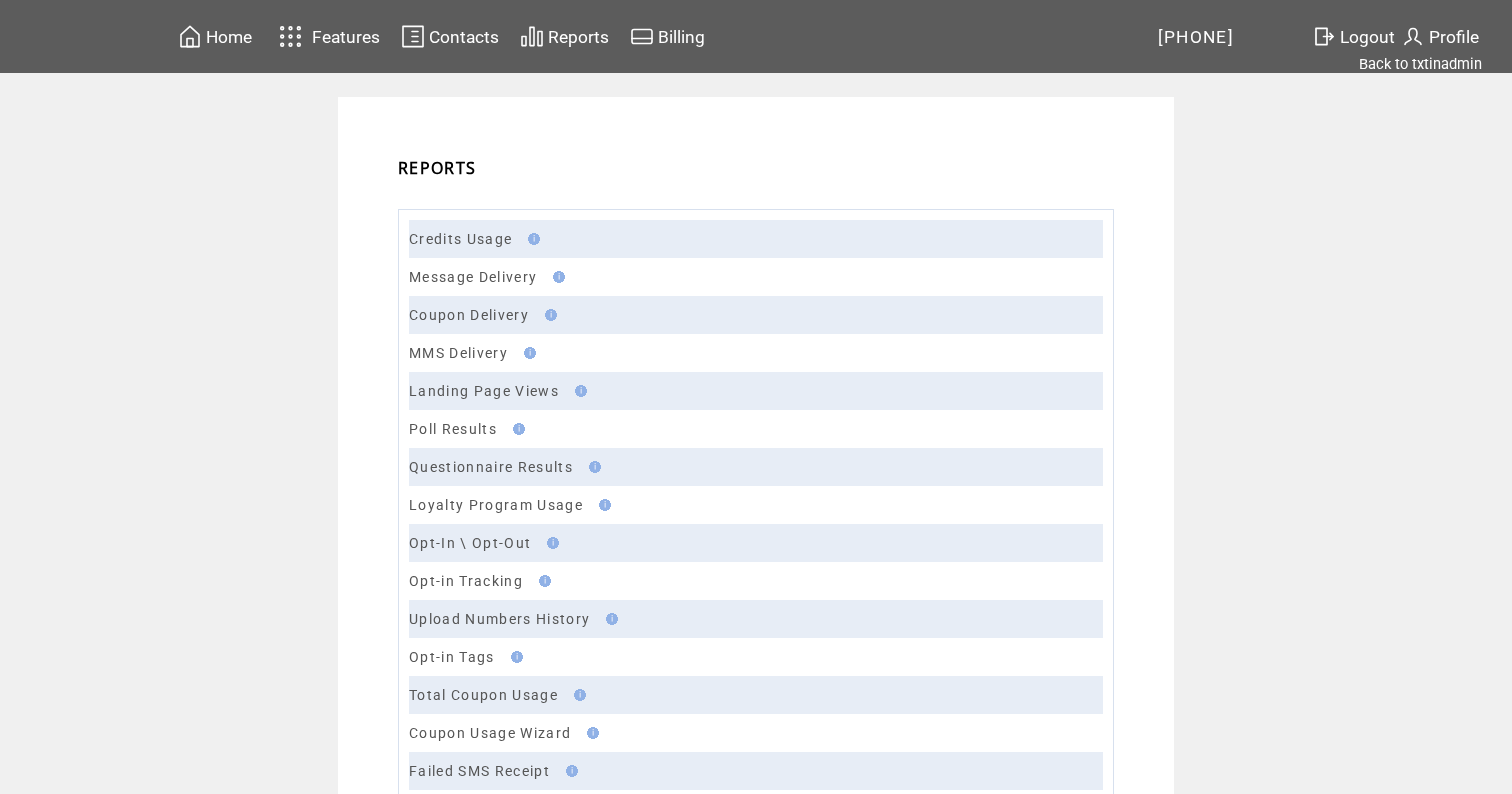 scroll, scrollTop: 0, scrollLeft: 0, axis: both 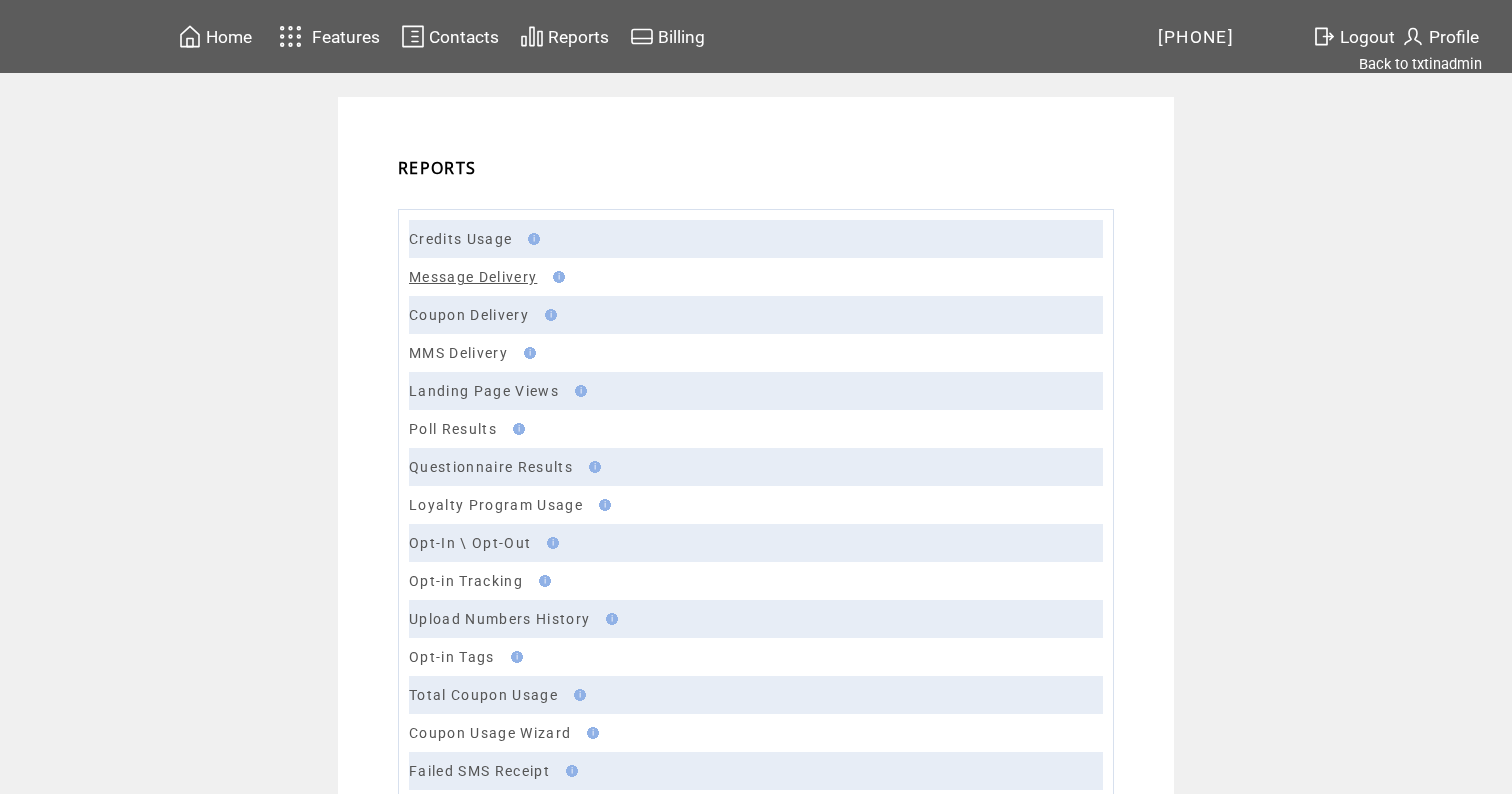 click on "Message Delivery" at bounding box center [473, 277] 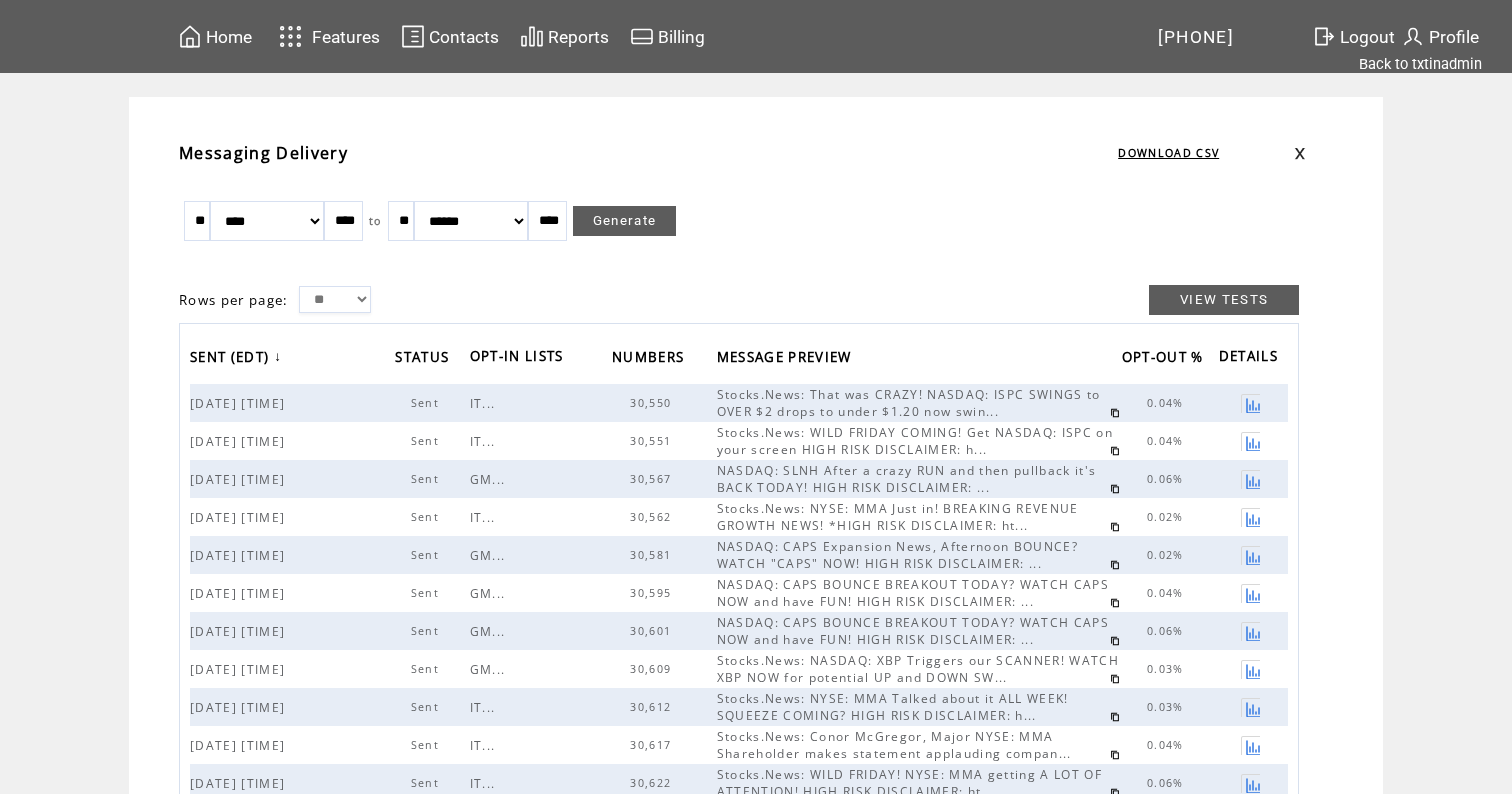 scroll, scrollTop: 0, scrollLeft: 0, axis: both 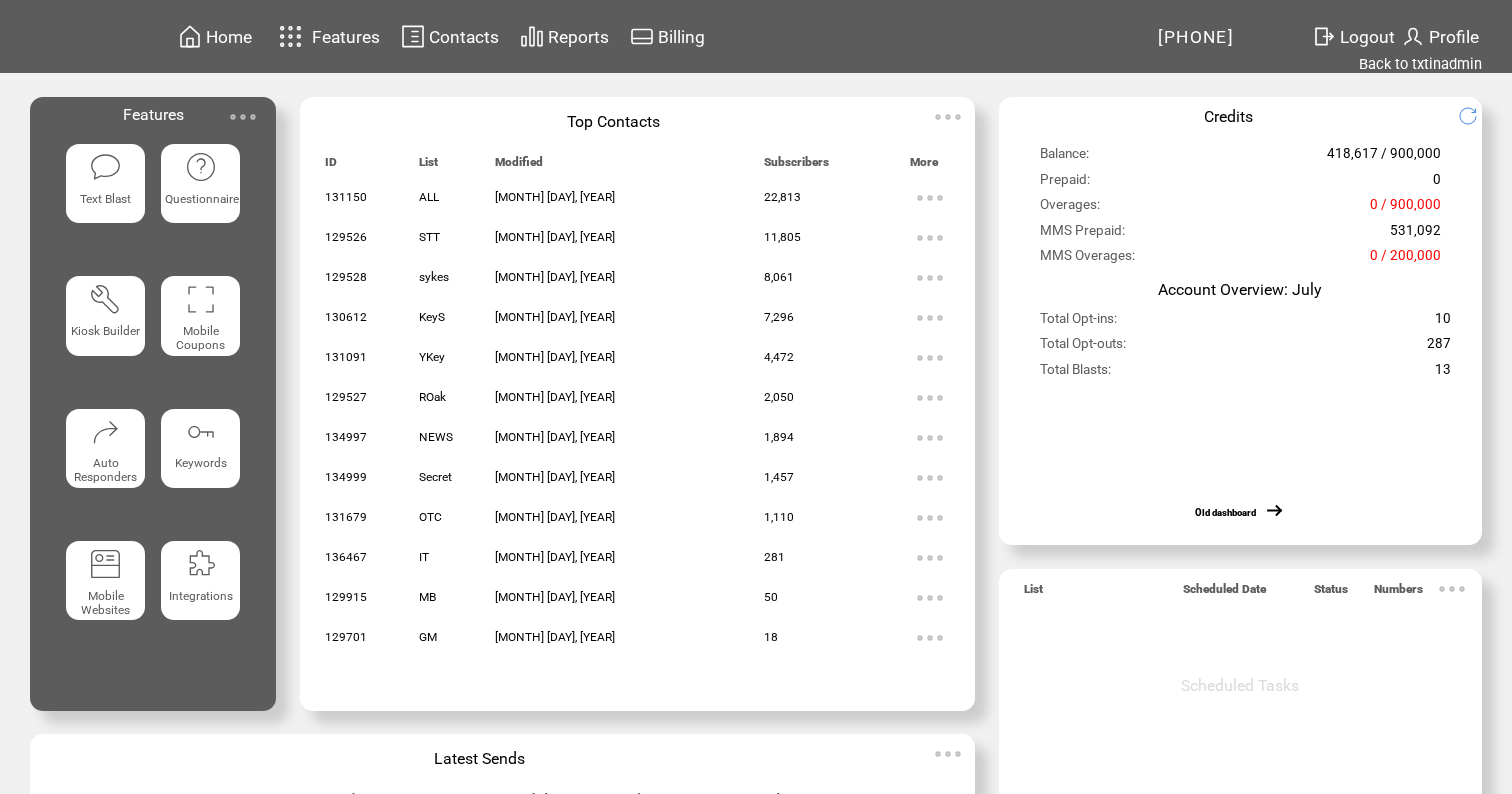 click on "Text Blast" 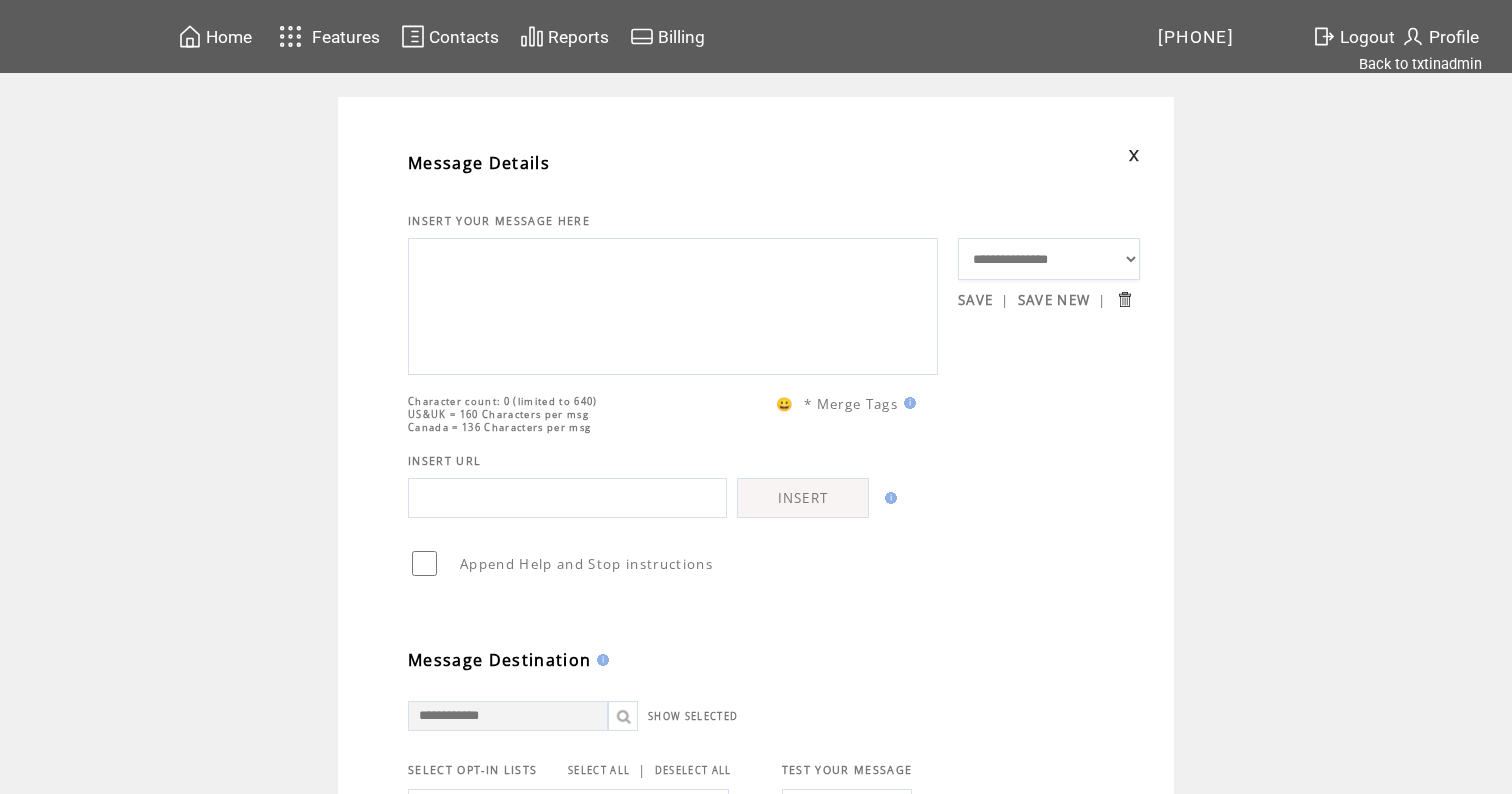 scroll, scrollTop: 0, scrollLeft: 0, axis: both 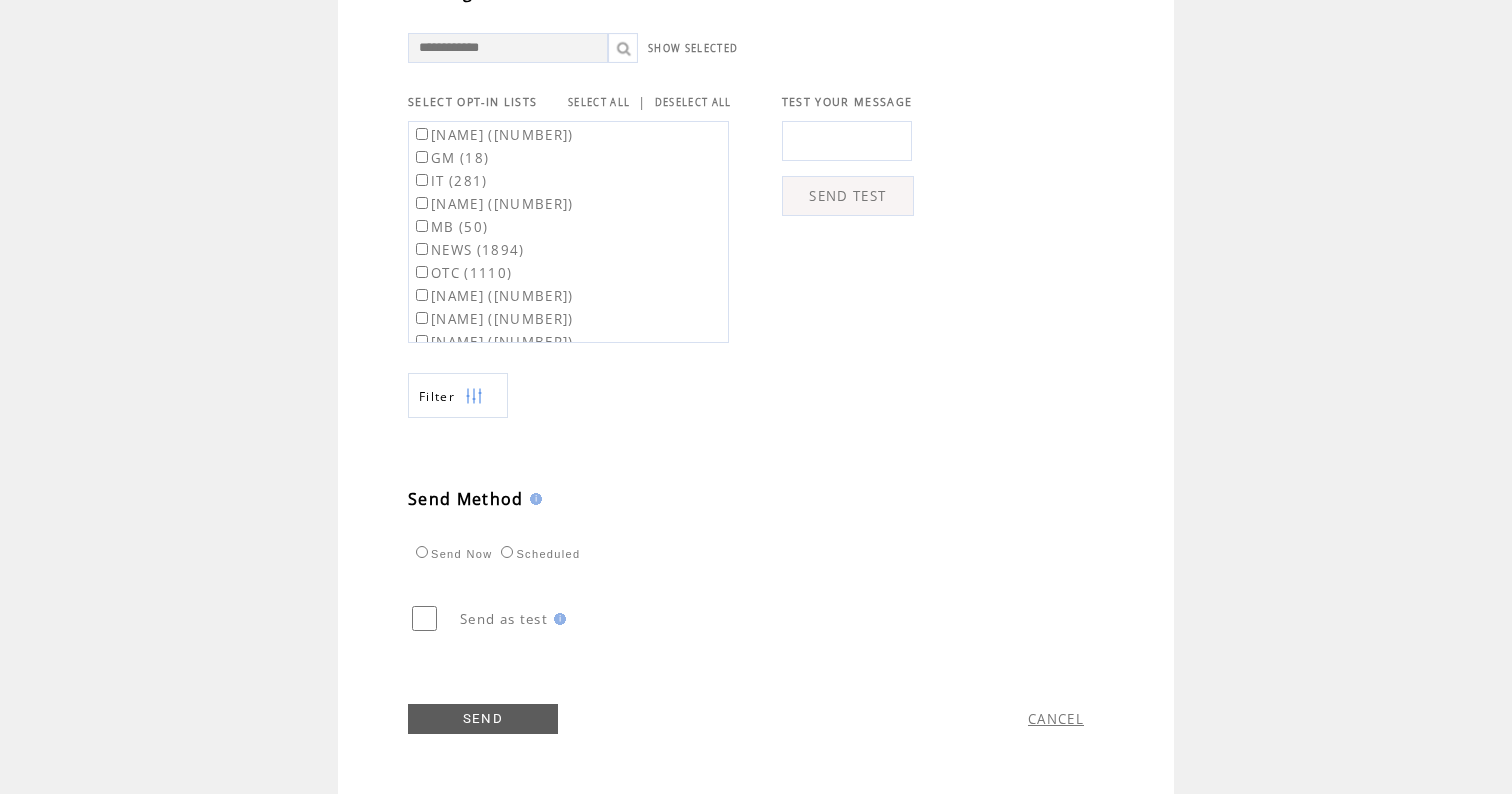 type on "**********" 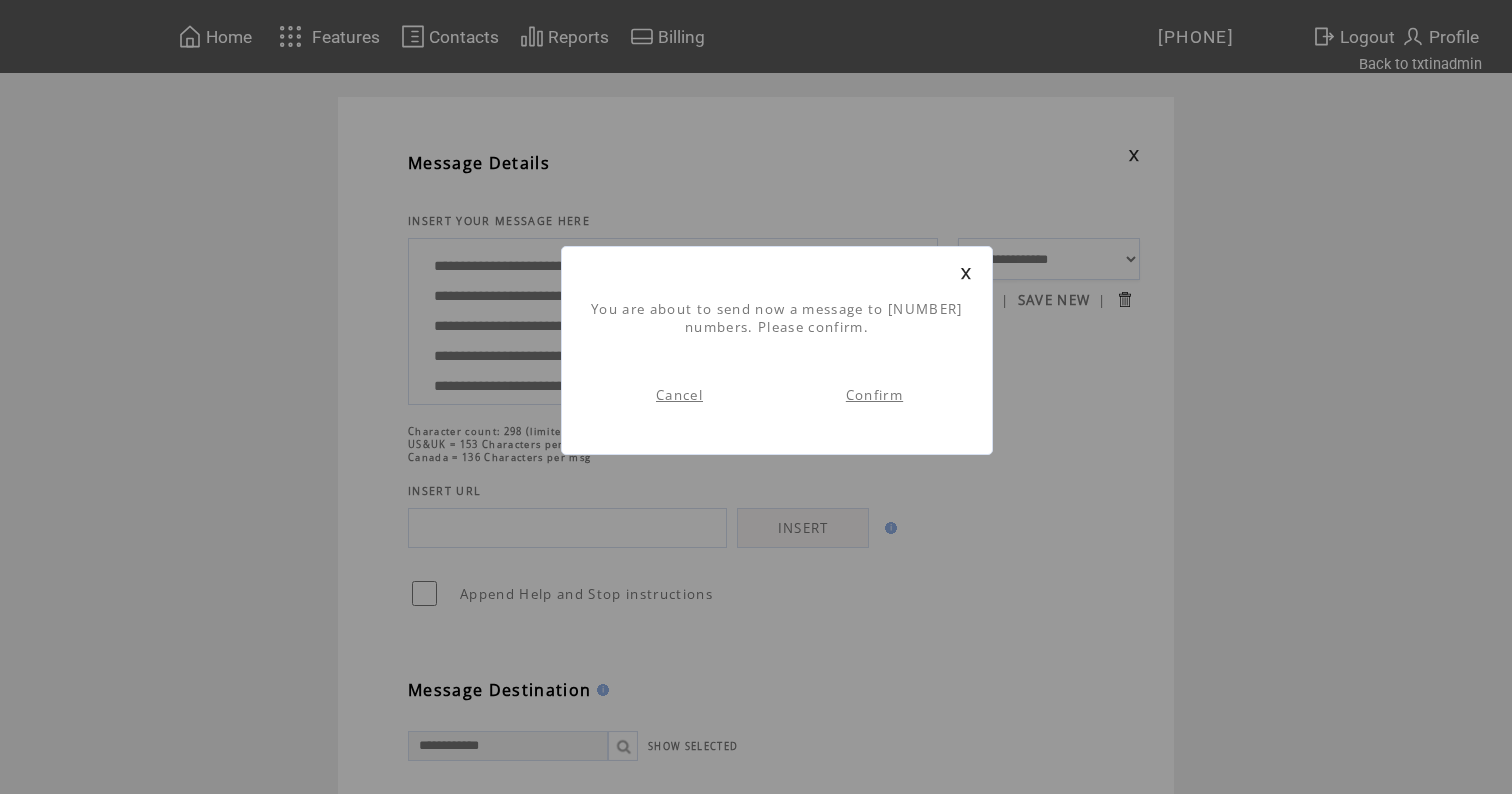 scroll, scrollTop: 1, scrollLeft: 0, axis: vertical 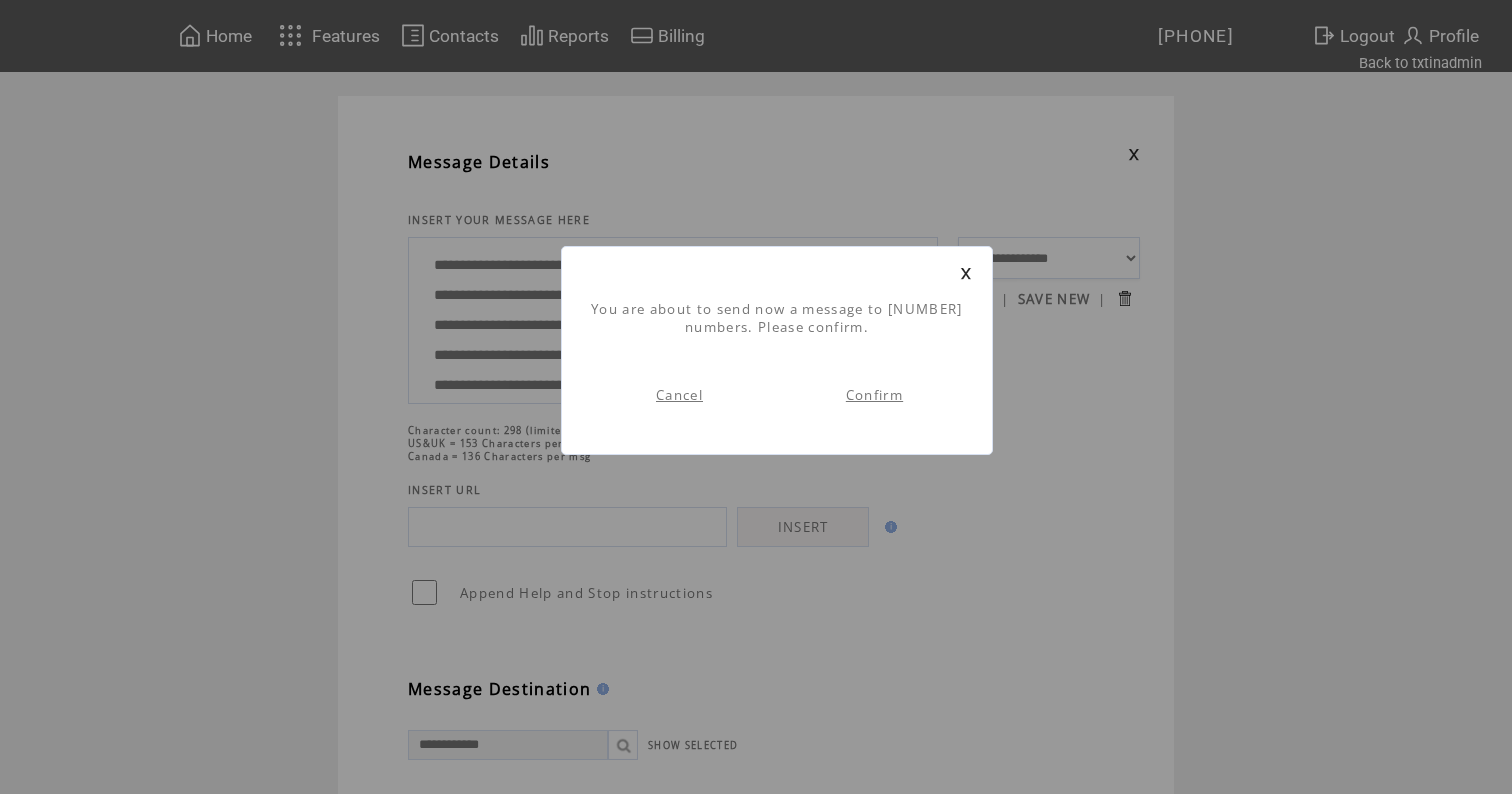 click on "Confirm" at bounding box center (874, 395) 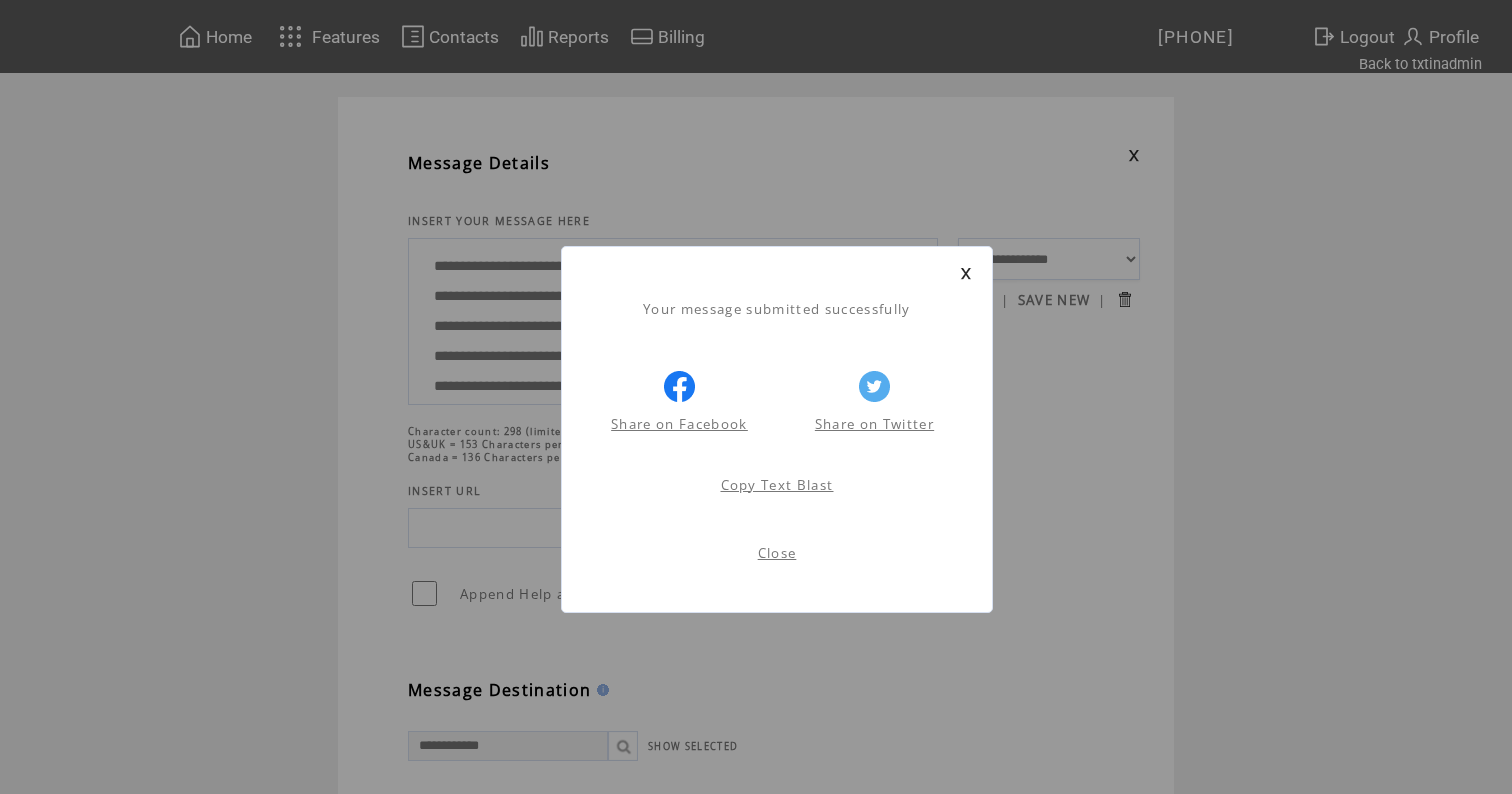 scroll, scrollTop: 1, scrollLeft: 0, axis: vertical 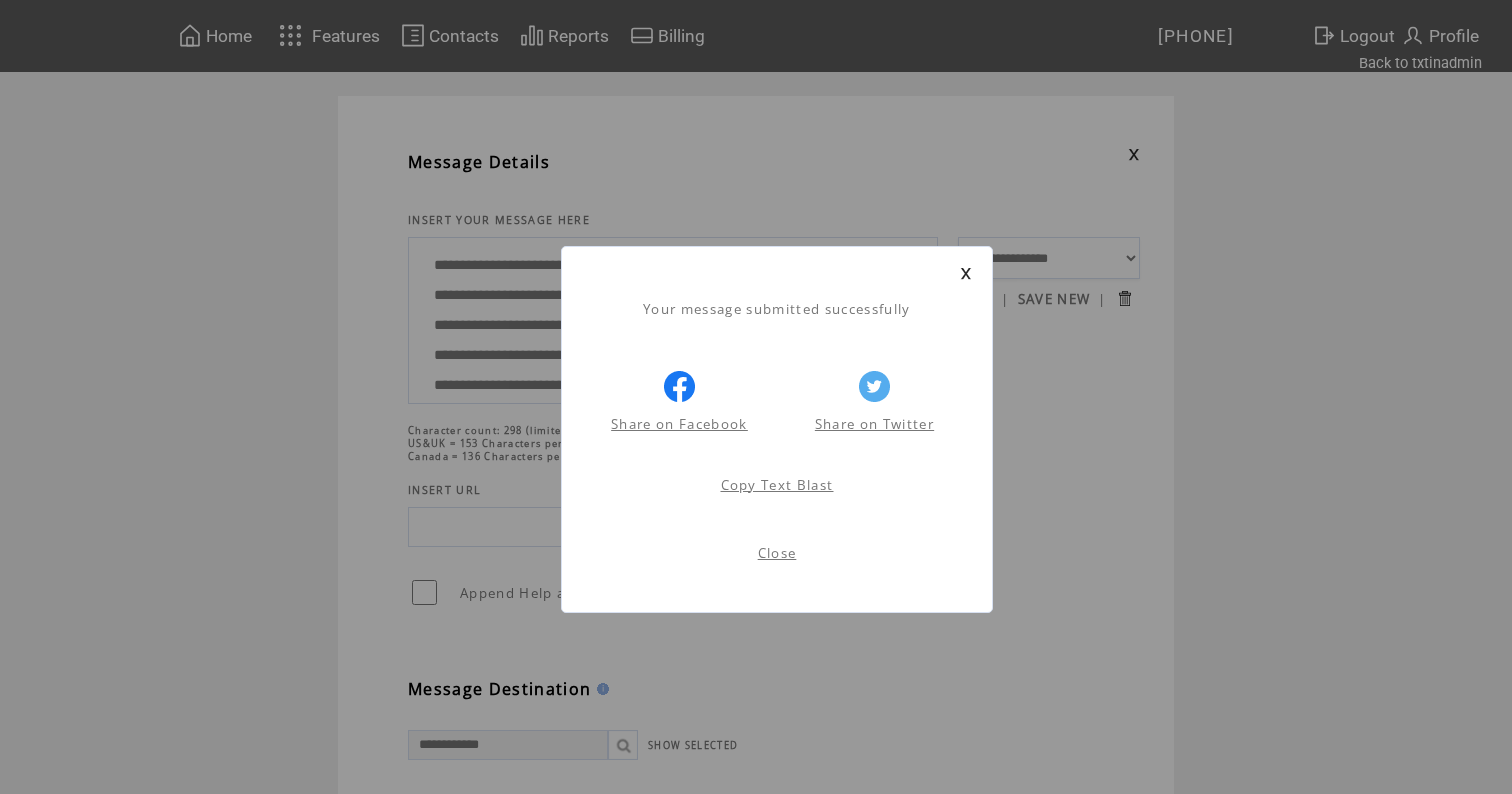 click on "Your message submitted successfully
Share on Facebook
Share on Twitter
Share on Facebook
Share on Twitter
Copy Text Blast
Close" at bounding box center (777, 429) 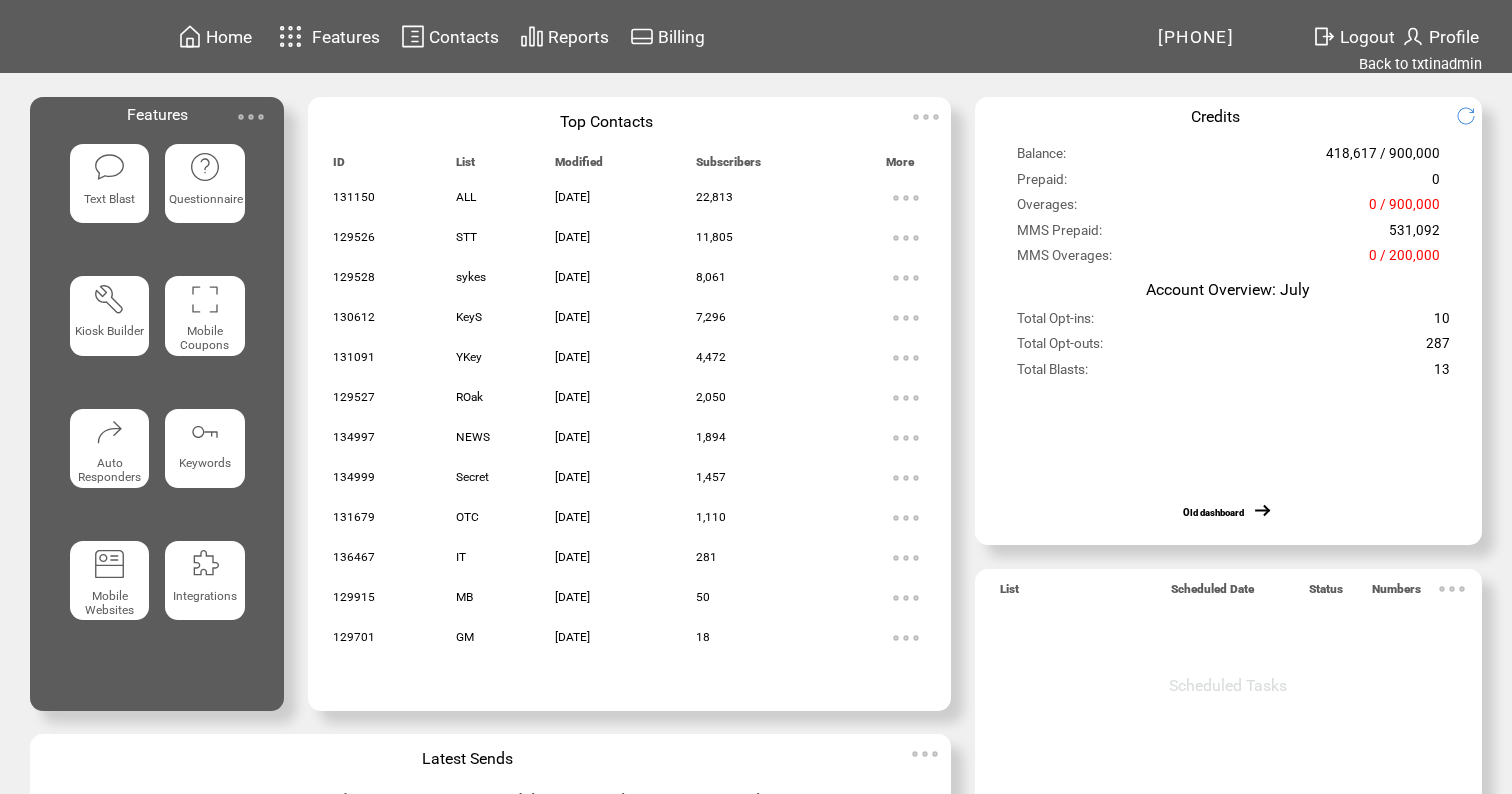 scroll, scrollTop: 0, scrollLeft: 0, axis: both 